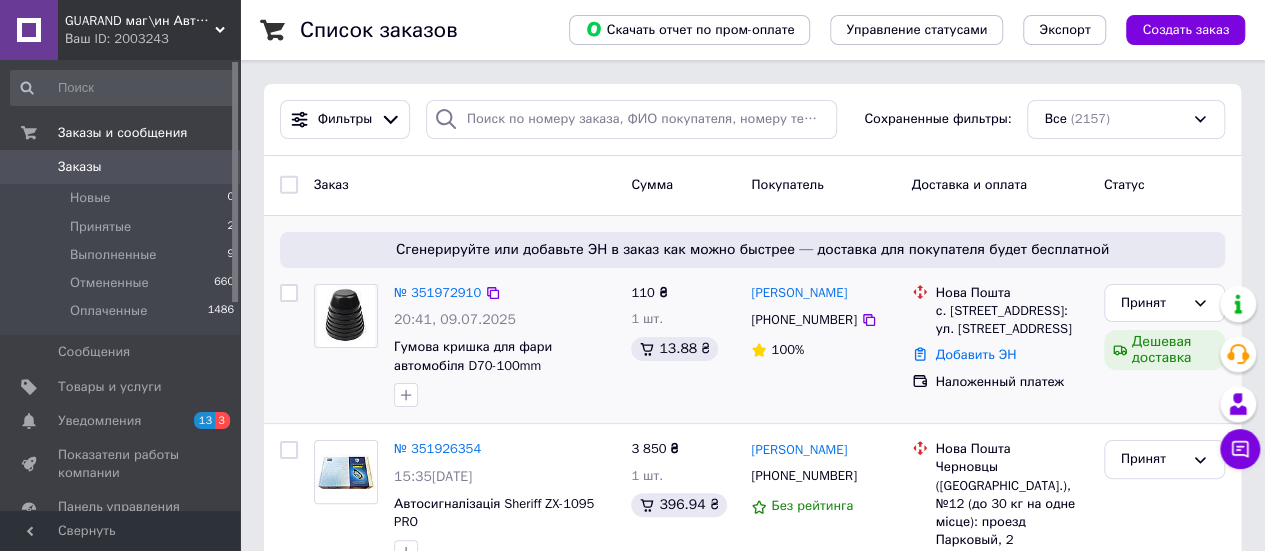 scroll, scrollTop: 100, scrollLeft: 0, axis: vertical 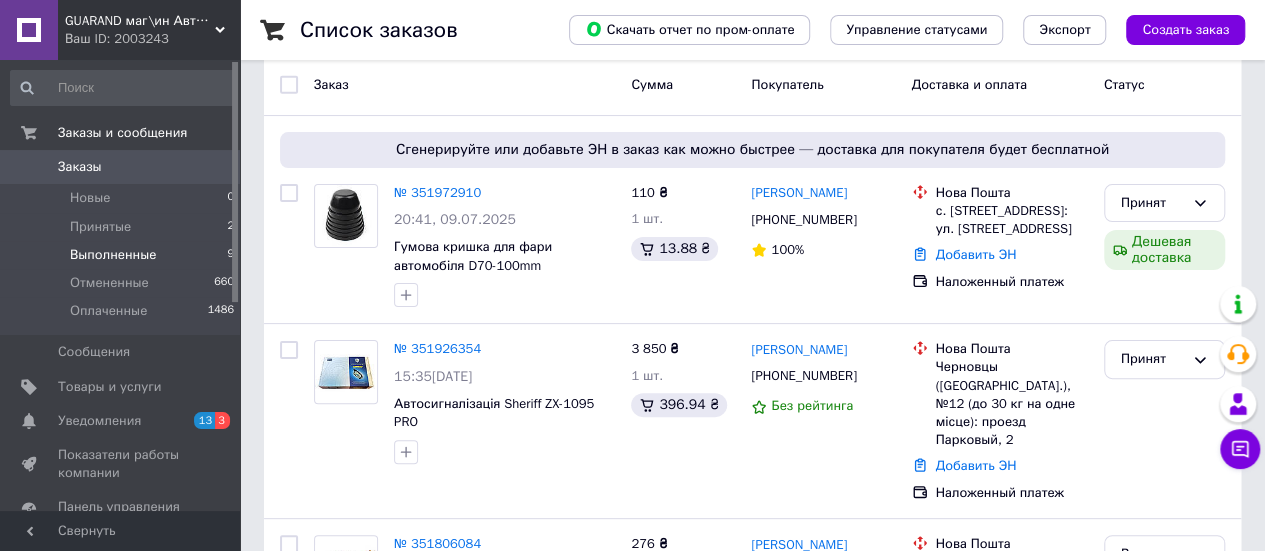 click on "Выполненные 9" at bounding box center [123, 255] 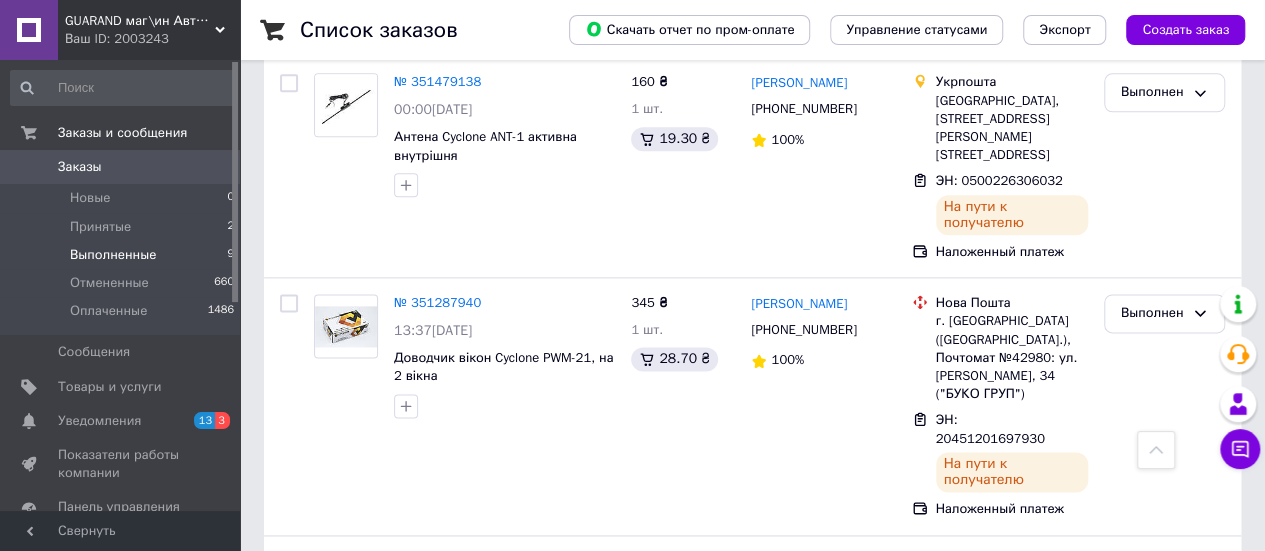 scroll, scrollTop: 1200, scrollLeft: 0, axis: vertical 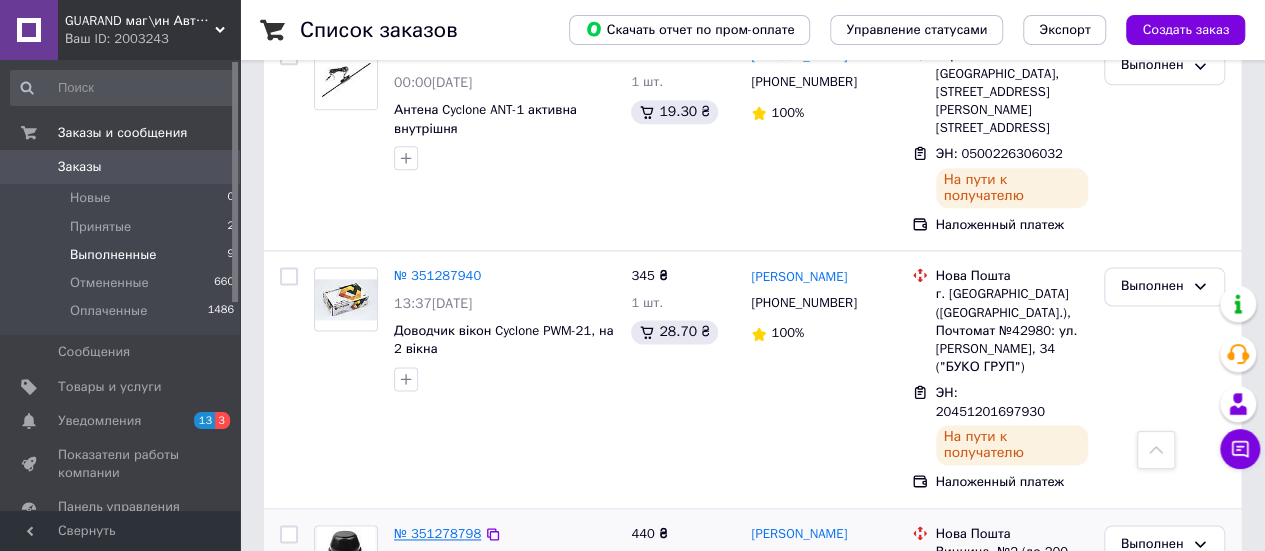 click on "№ 351278798" at bounding box center (437, 533) 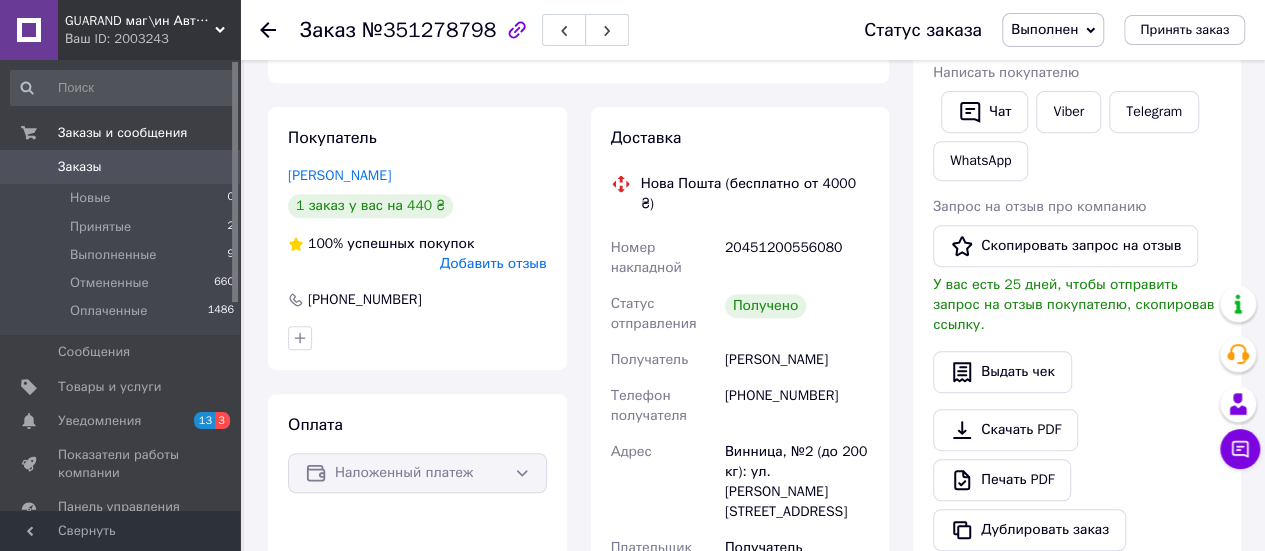 scroll, scrollTop: 300, scrollLeft: 0, axis: vertical 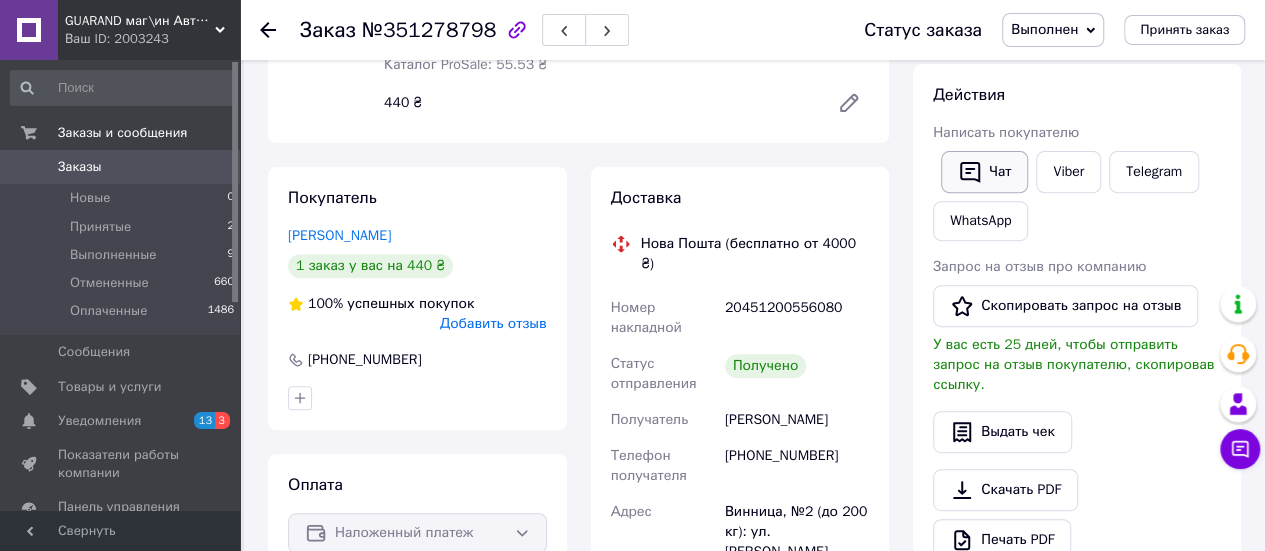 click on "Чат" at bounding box center (984, 172) 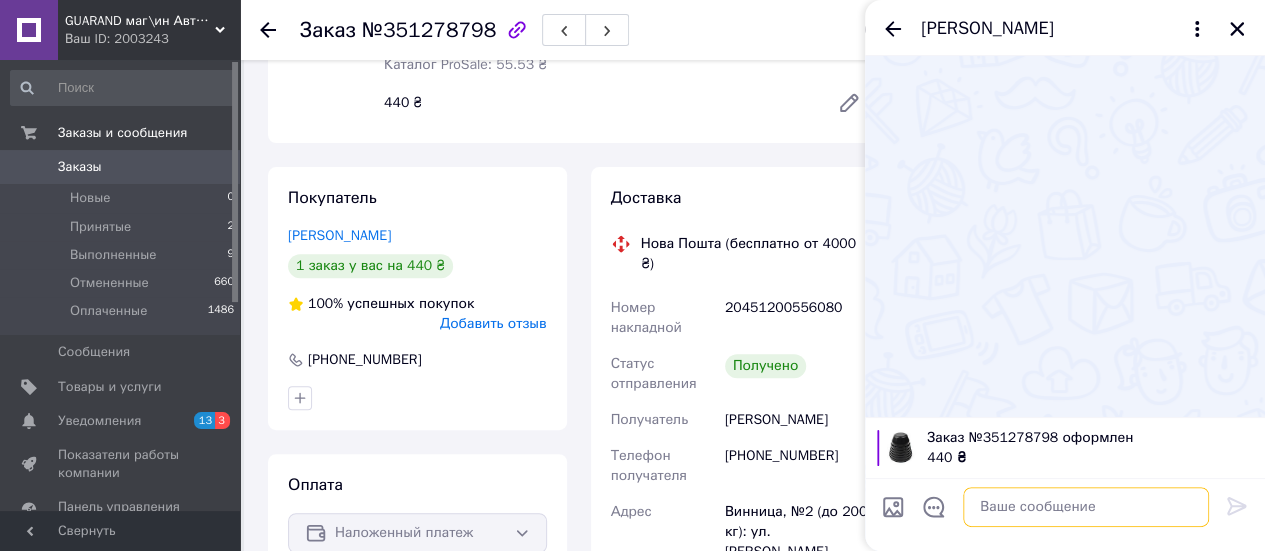 paste on "Дякую Вам за замовлення зроблене у нашому магазині GUARAND маг\ин Автоелектроніки , якщо вам не важко залиште відгук про Нас, заздалегідь спасибі" 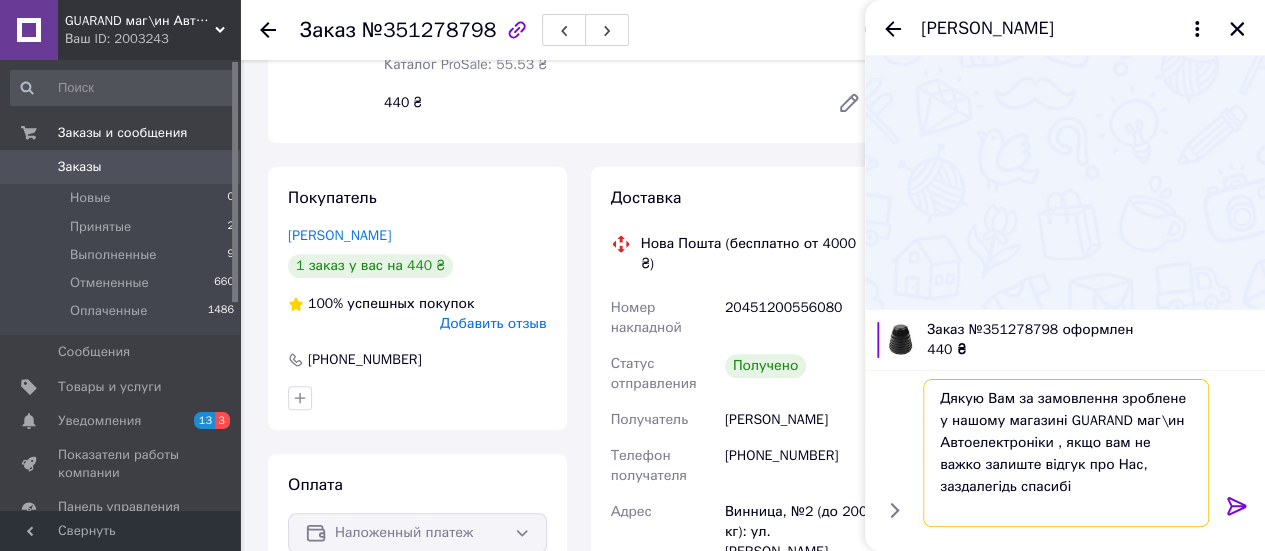 type on "Дякую Вам за замовлення зроблене у нашому магазині GUARAND маг\ин Автоелектроніки , якщо вам не важко залиште відгук про Нас, заздалегідь спасибі" 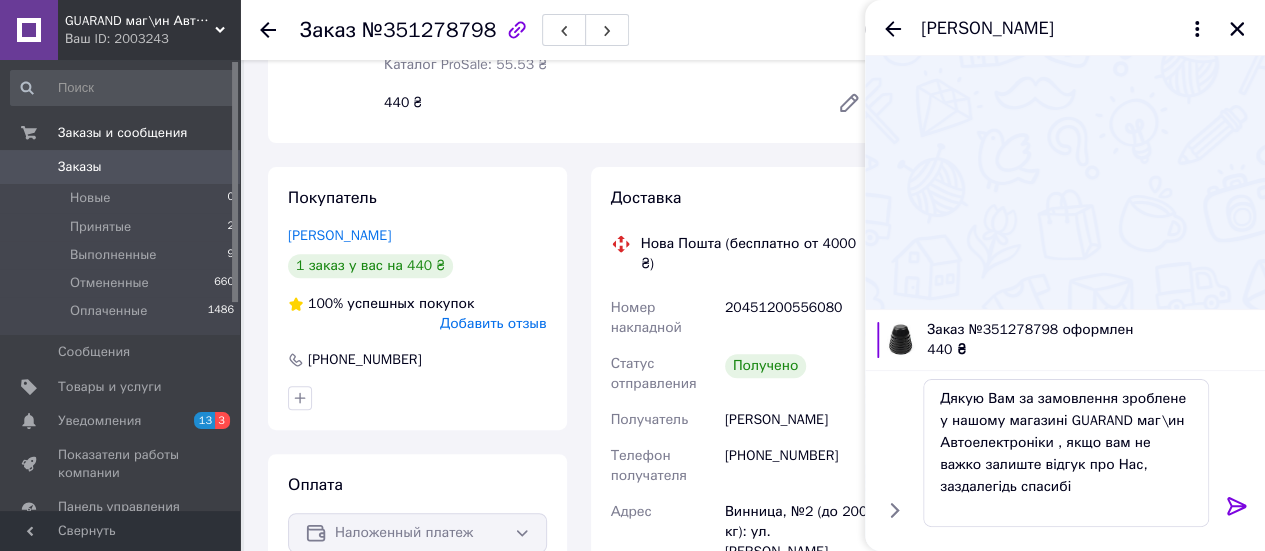 click 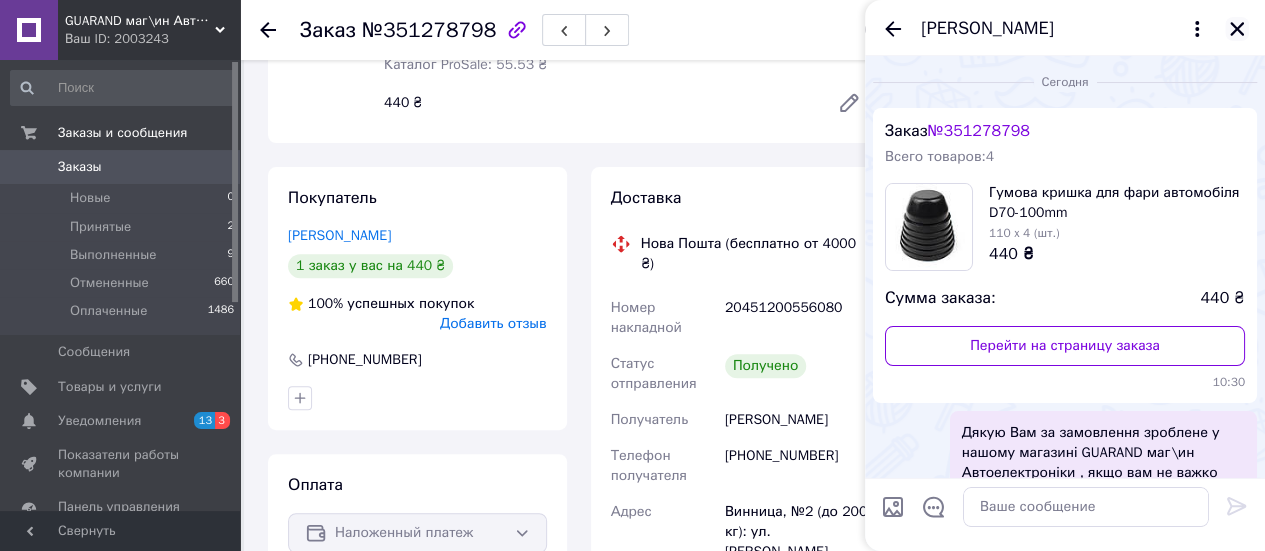 click 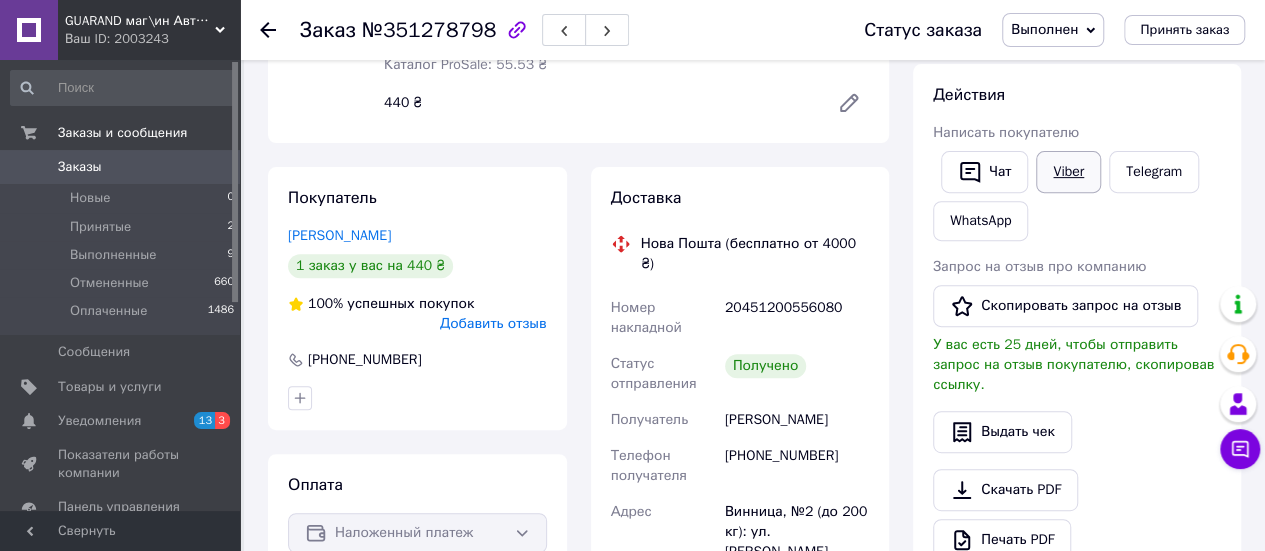 click on "Viber" at bounding box center (1068, 172) 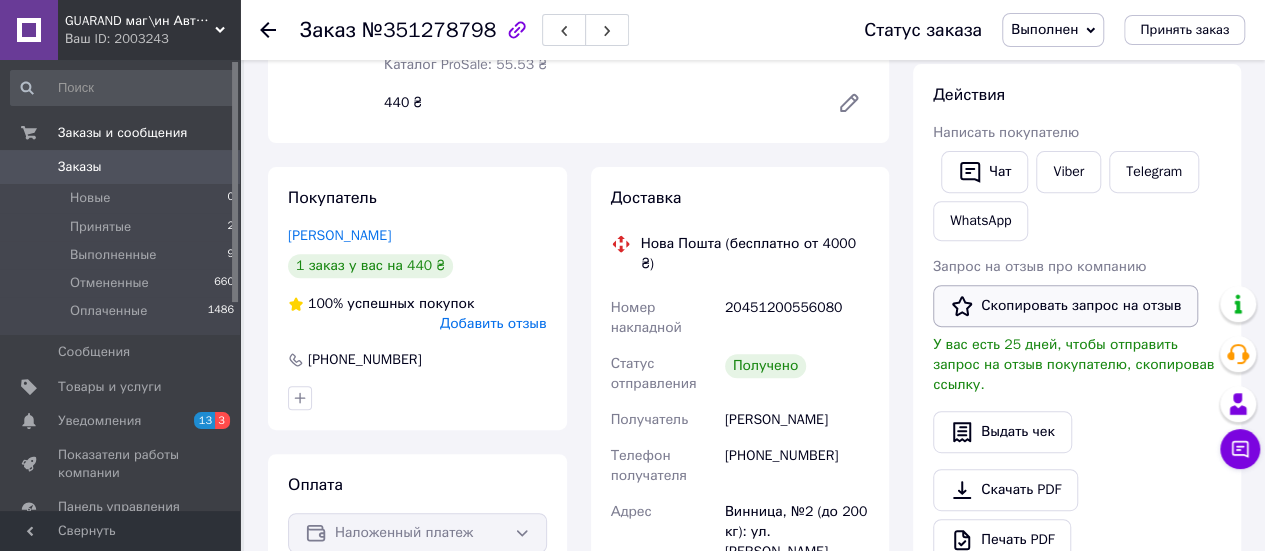 click on "Скопировать запрос на отзыв" at bounding box center [1065, 306] 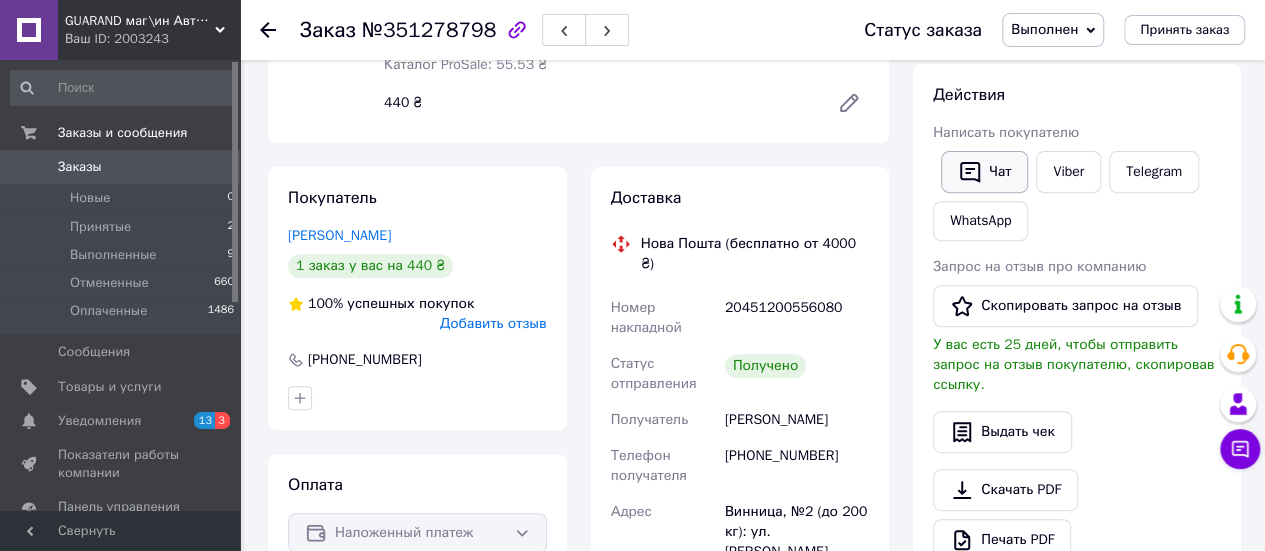 click 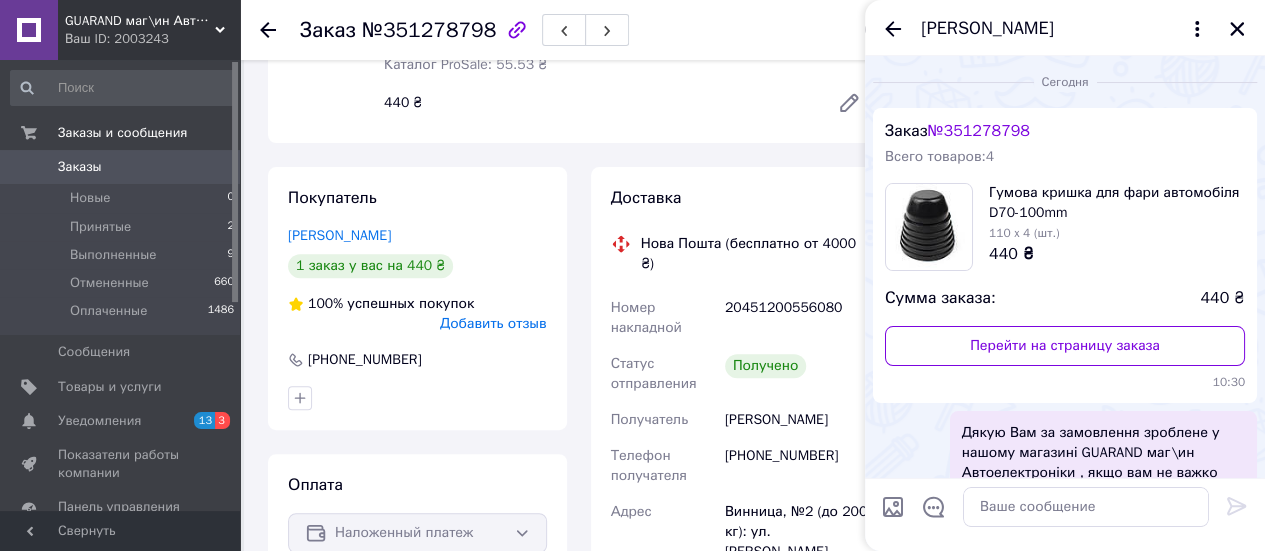 scroll, scrollTop: 65, scrollLeft: 0, axis: vertical 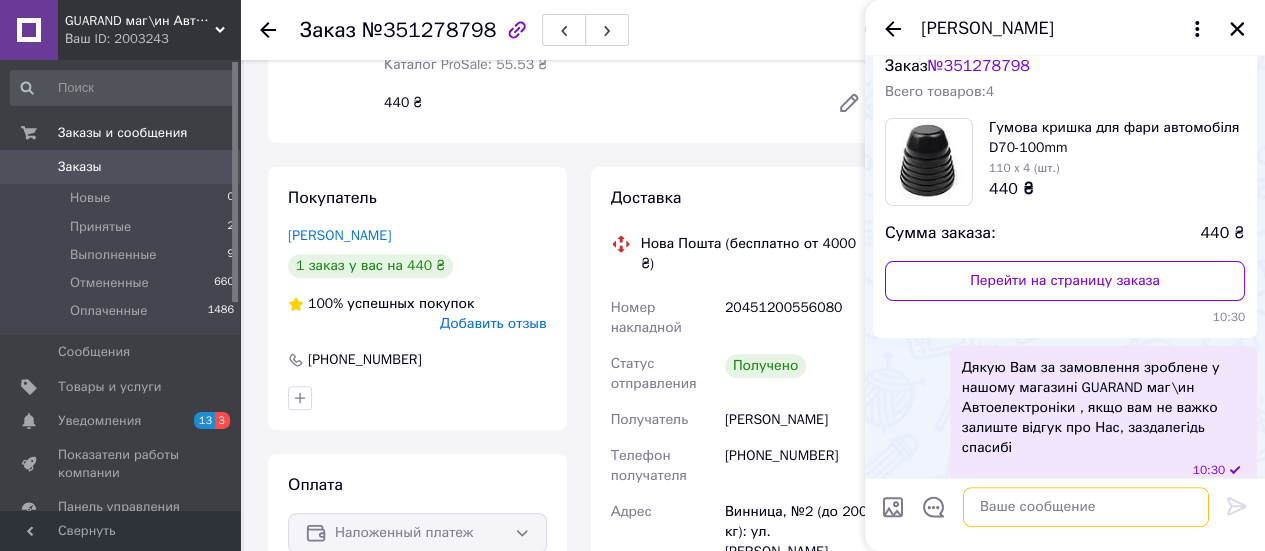drag, startPoint x: 1019, startPoint y: 482, endPoint x: 1020, endPoint y: 511, distance: 29.017237 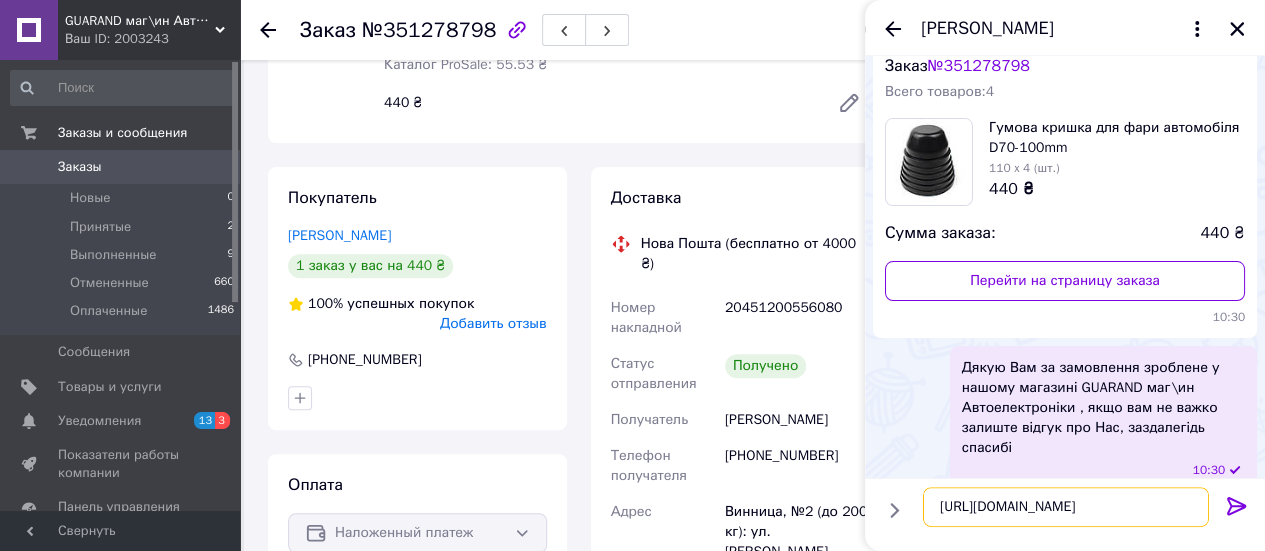 type on "[URL][DOMAIN_NAME]" 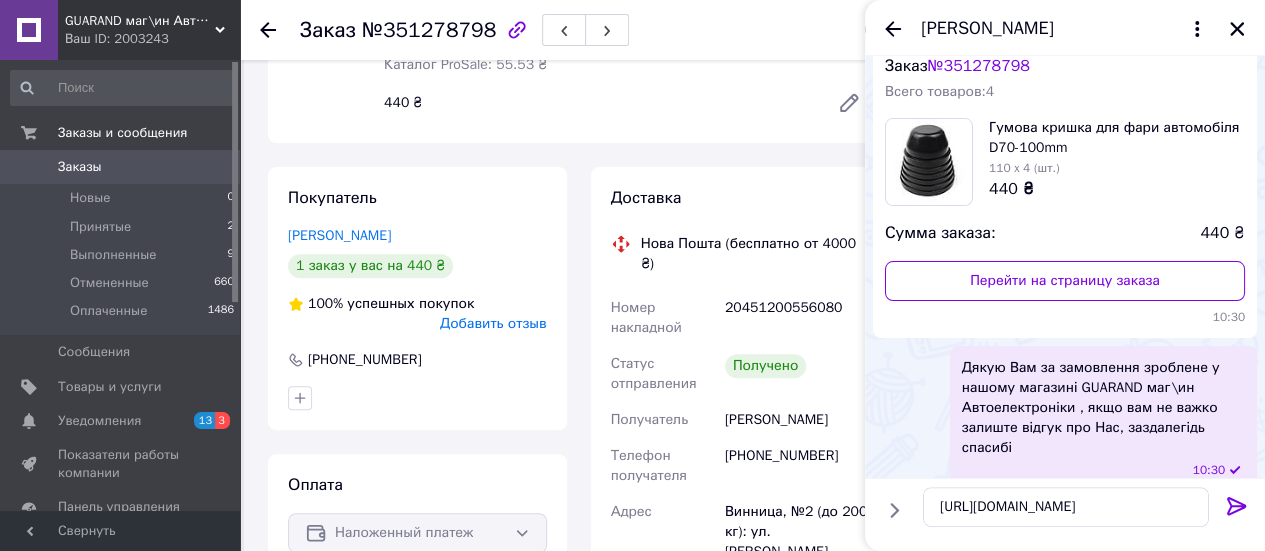 click 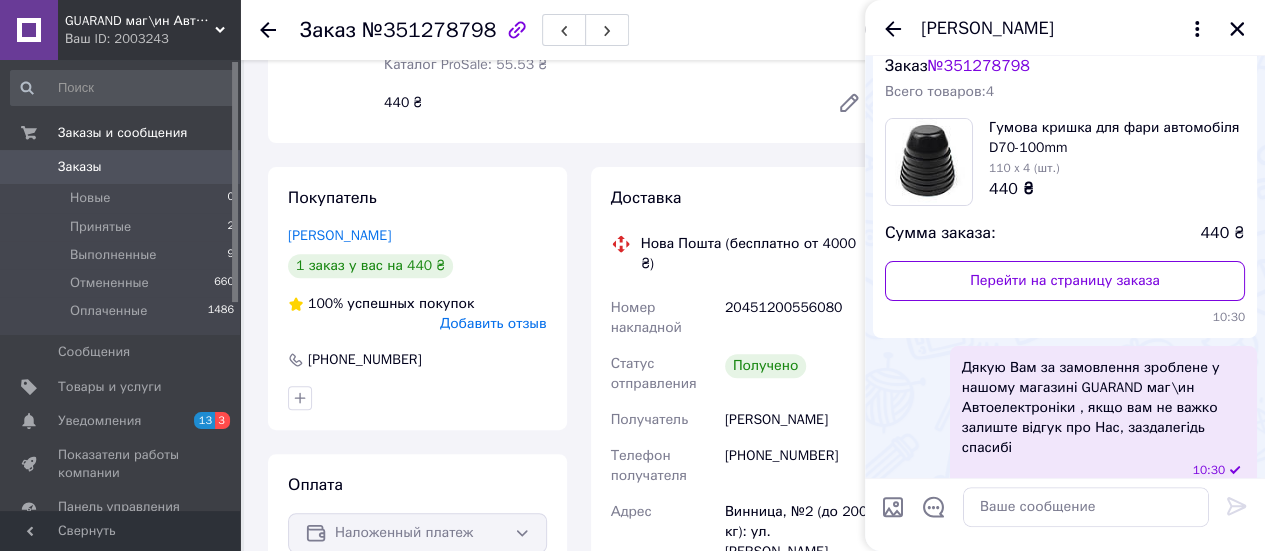 scroll, scrollTop: 374, scrollLeft: 0, axis: vertical 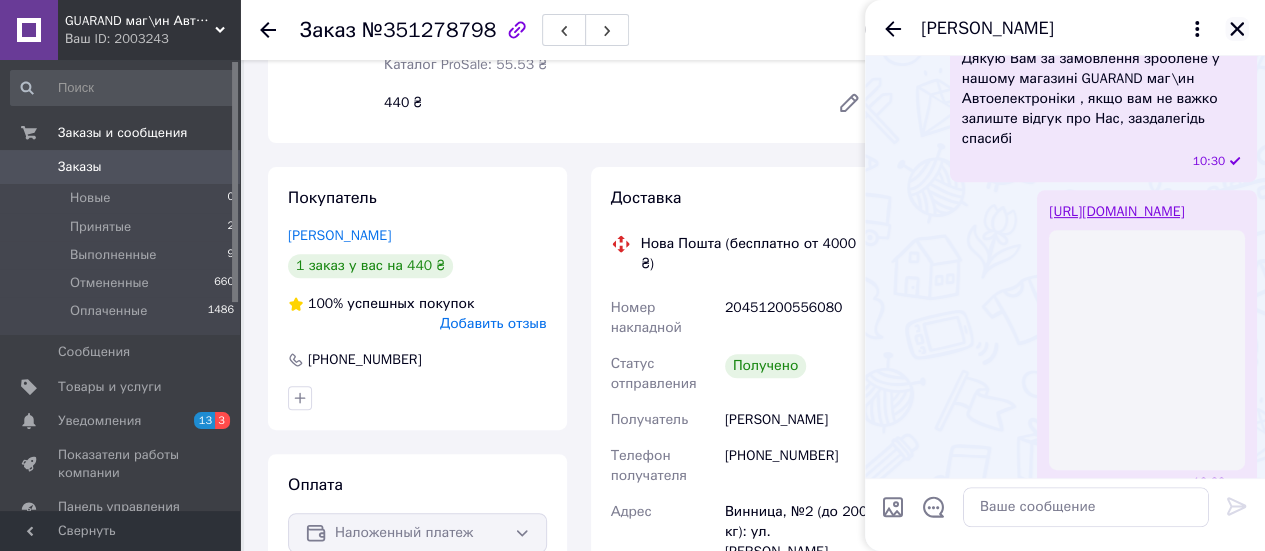 click 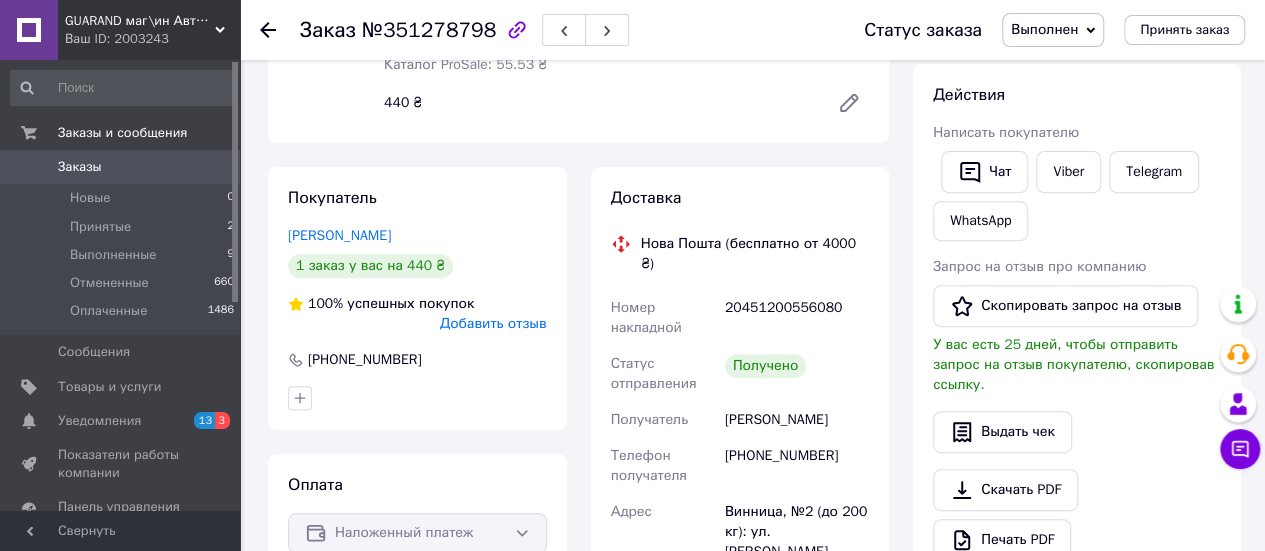 click on "Выполнен" at bounding box center (1044, 29) 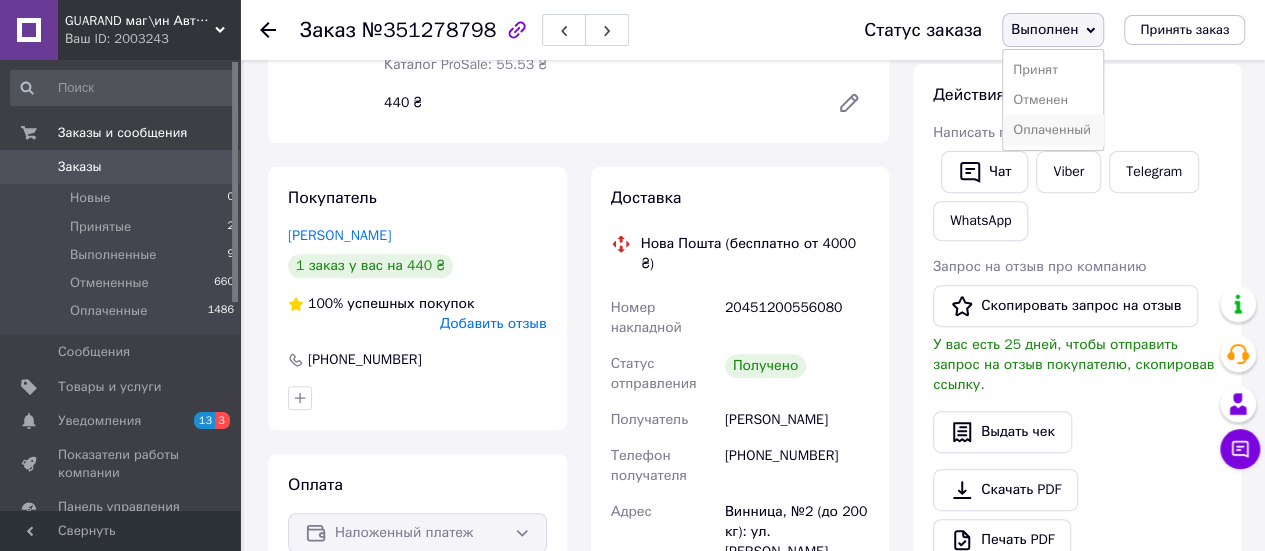 click on "Оплаченный" at bounding box center [1053, 130] 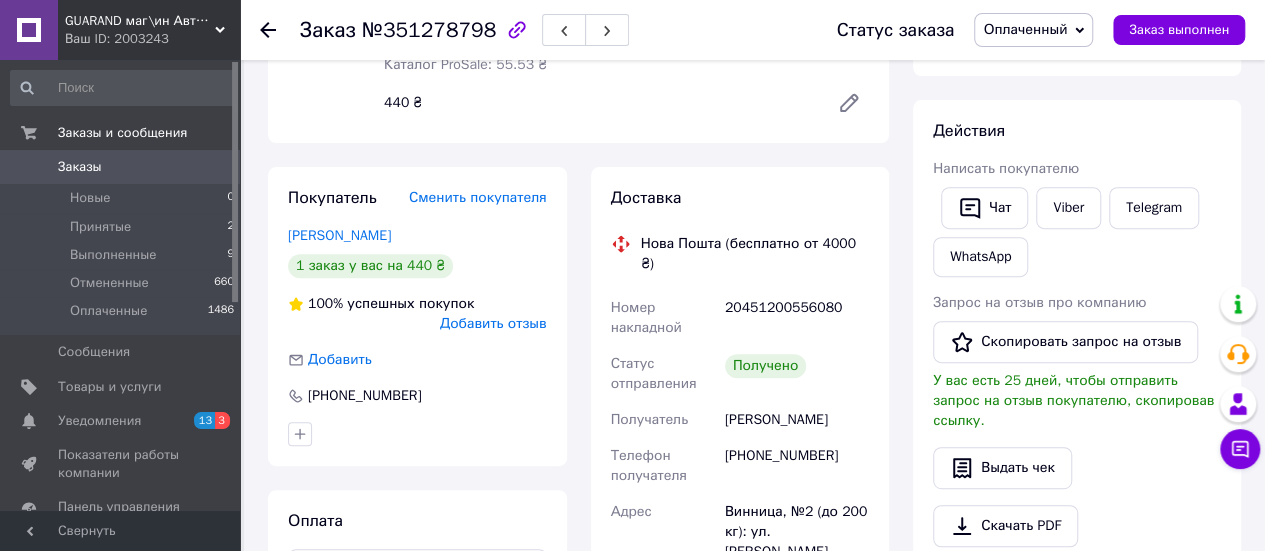 click 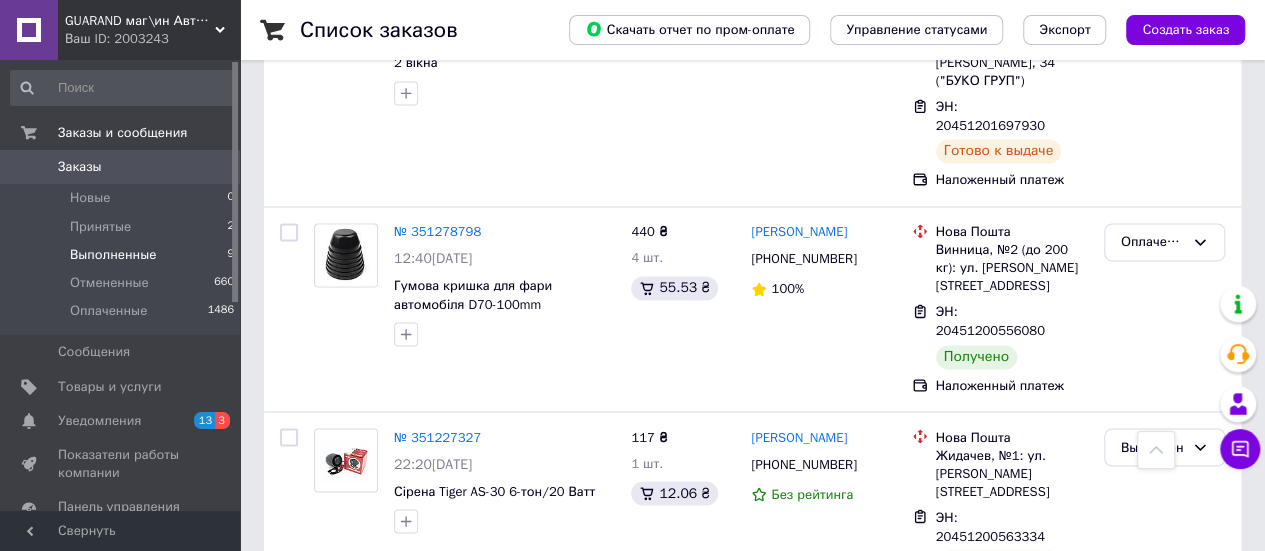scroll, scrollTop: 1517, scrollLeft: 0, axis: vertical 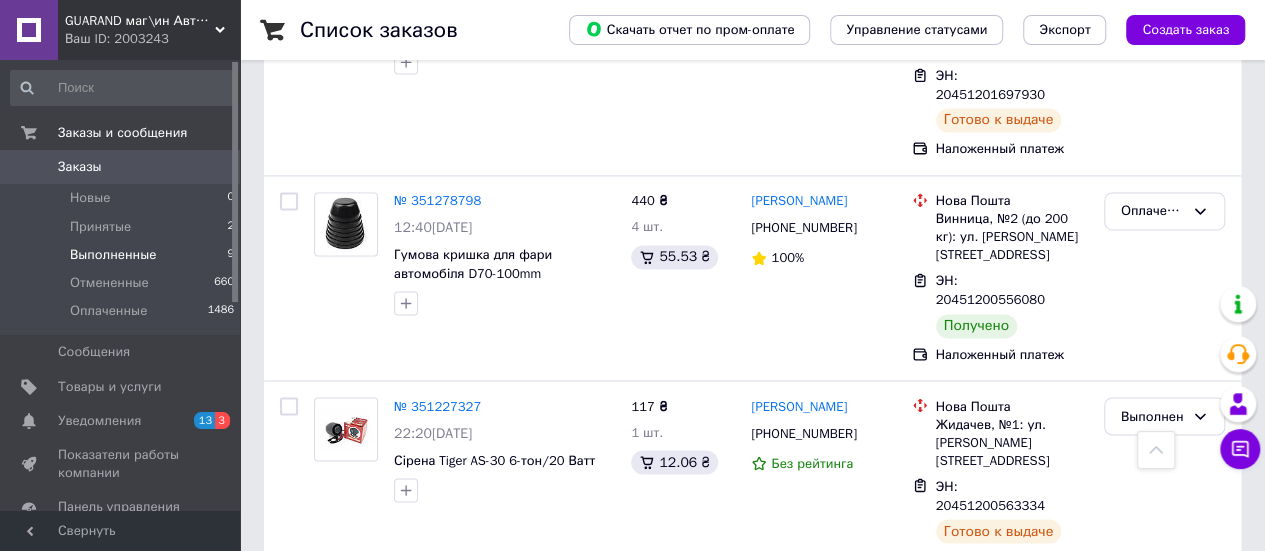 click on "№ 351211012" at bounding box center [437, 610] 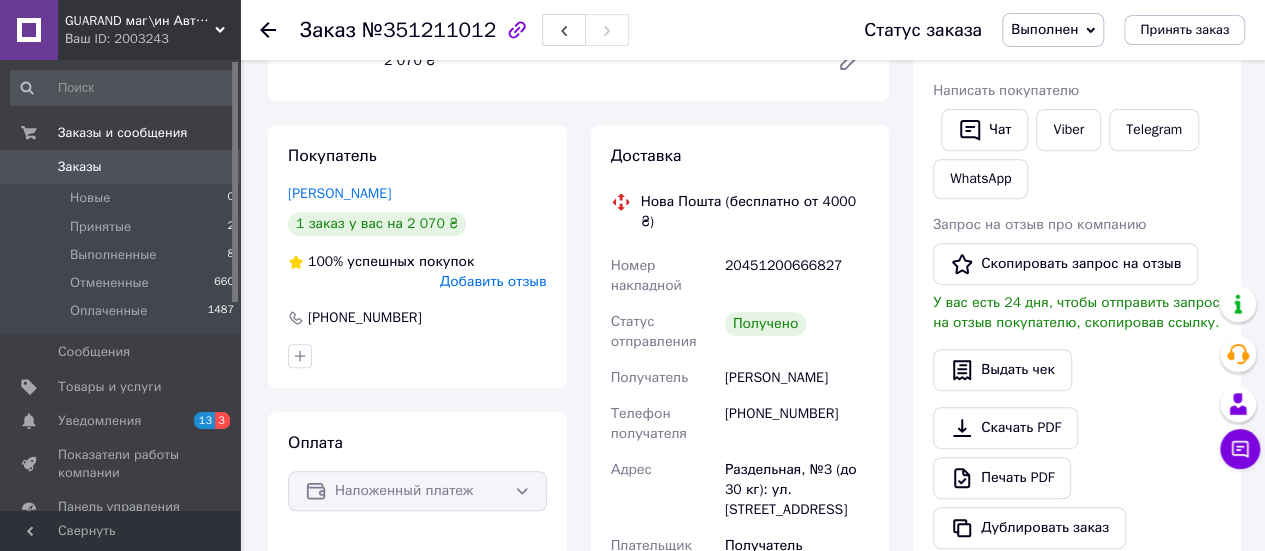 scroll, scrollTop: 442, scrollLeft: 0, axis: vertical 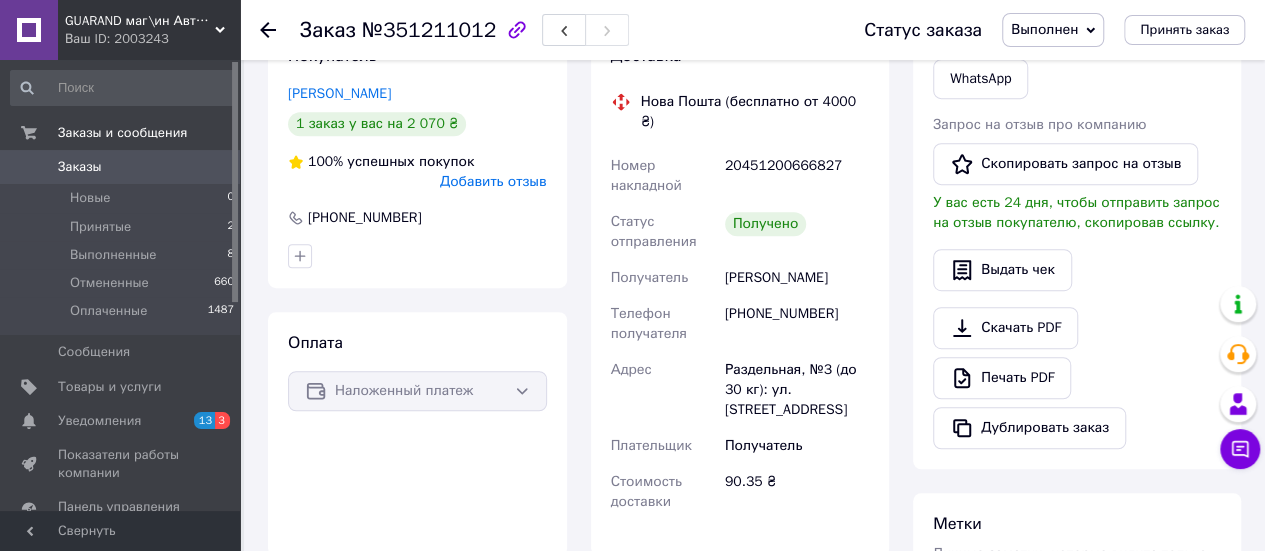 drag, startPoint x: 863, startPoint y: 383, endPoint x: 720, endPoint y: 345, distance: 147.96283 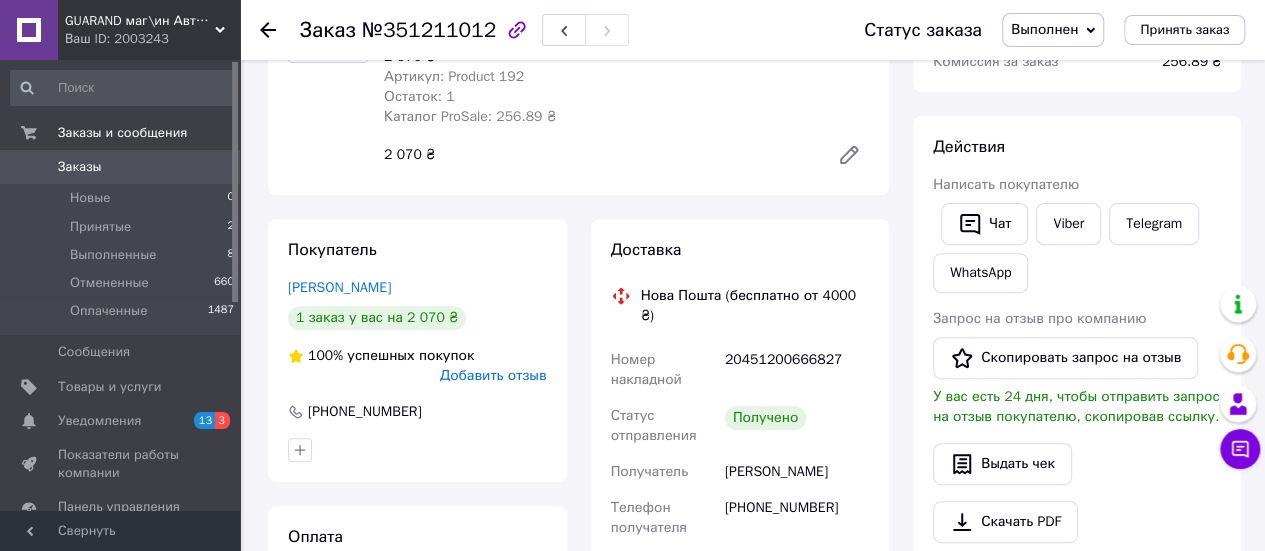 scroll, scrollTop: 242, scrollLeft: 0, axis: vertical 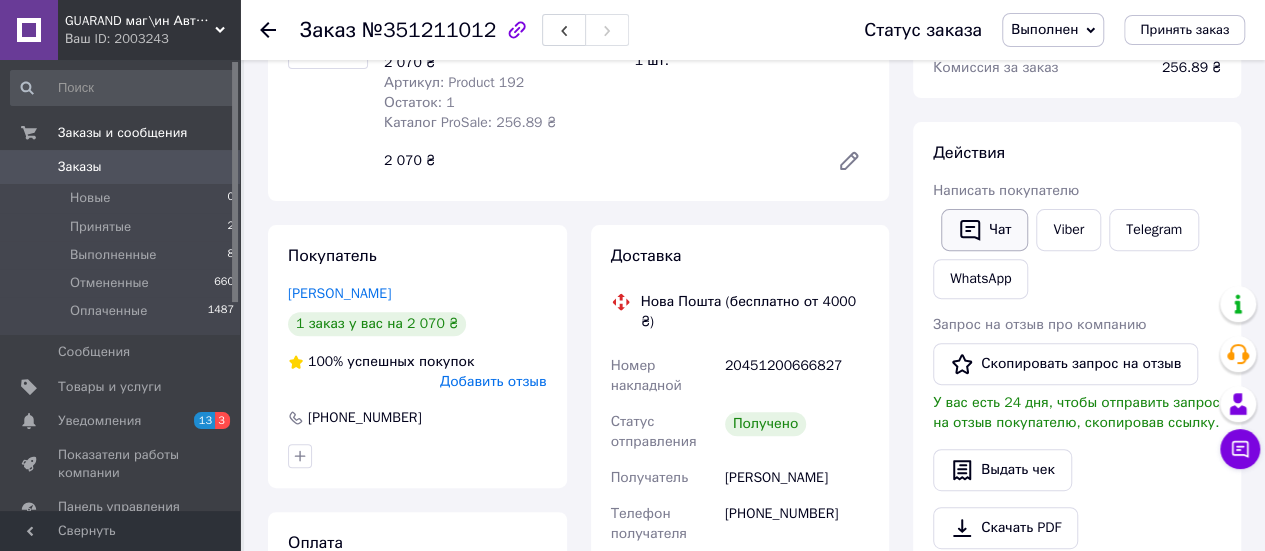 click on "Чат" at bounding box center (984, 230) 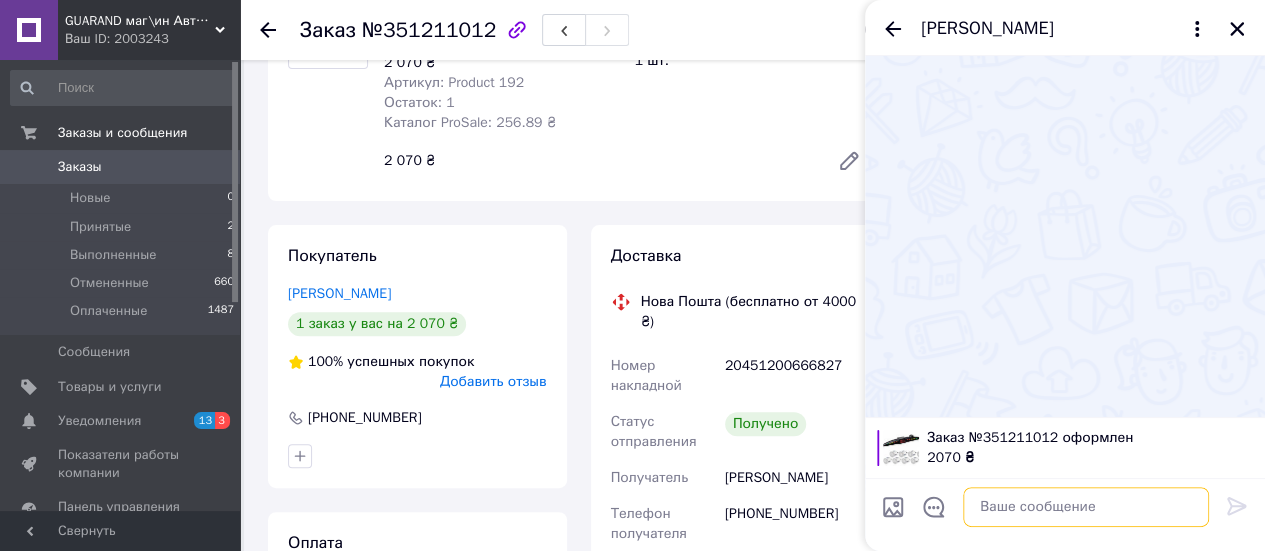paste on "Дякую Вам за замовлення зроблене у нашому магазині GUARAND маг\ин Автоелектроніки , якщо вам не важко залиште відгук про Нас, заздалегідь спасибі" 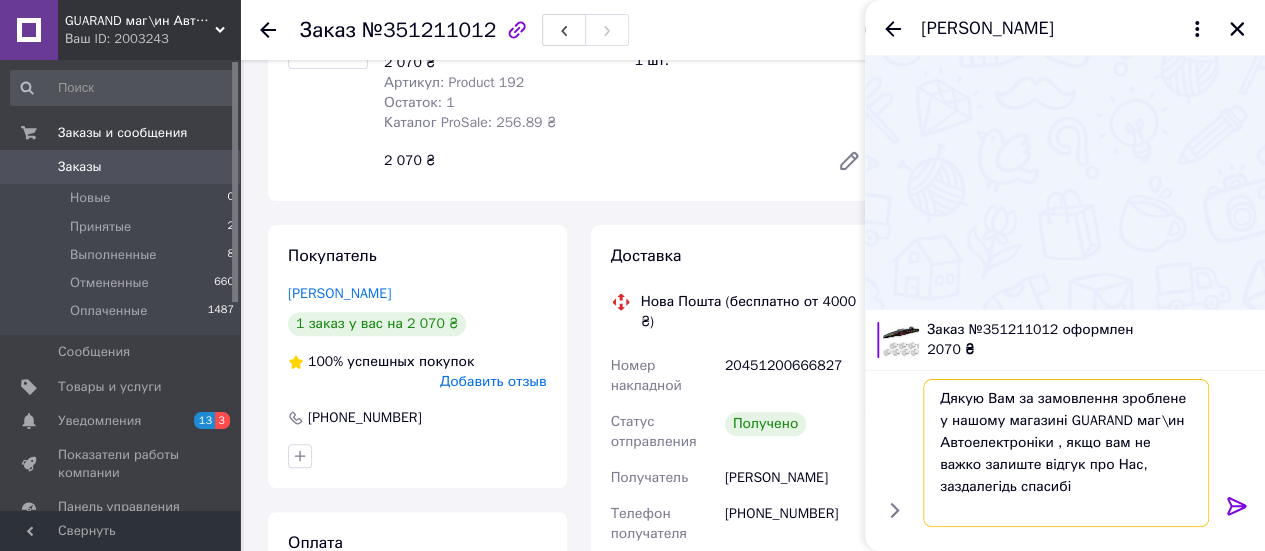 type on "Дякую Вам за замовлення зроблене у нашому магазині GUARAND маг\ин Автоелектроніки , якщо вам не важко залиште відгук про Нас, заздалегідь спасибі" 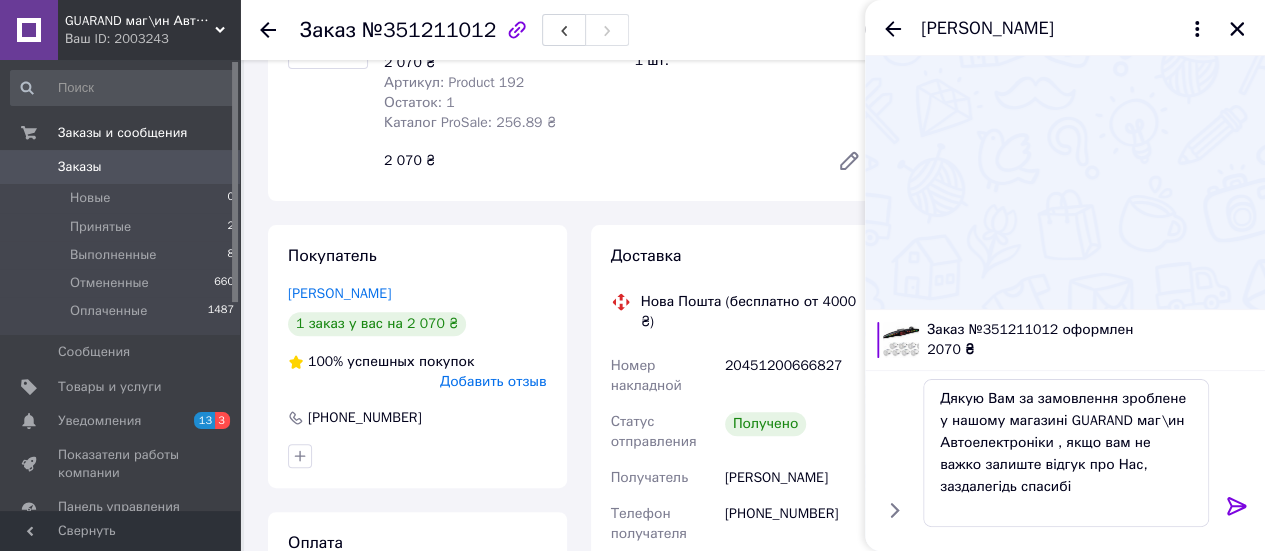 click 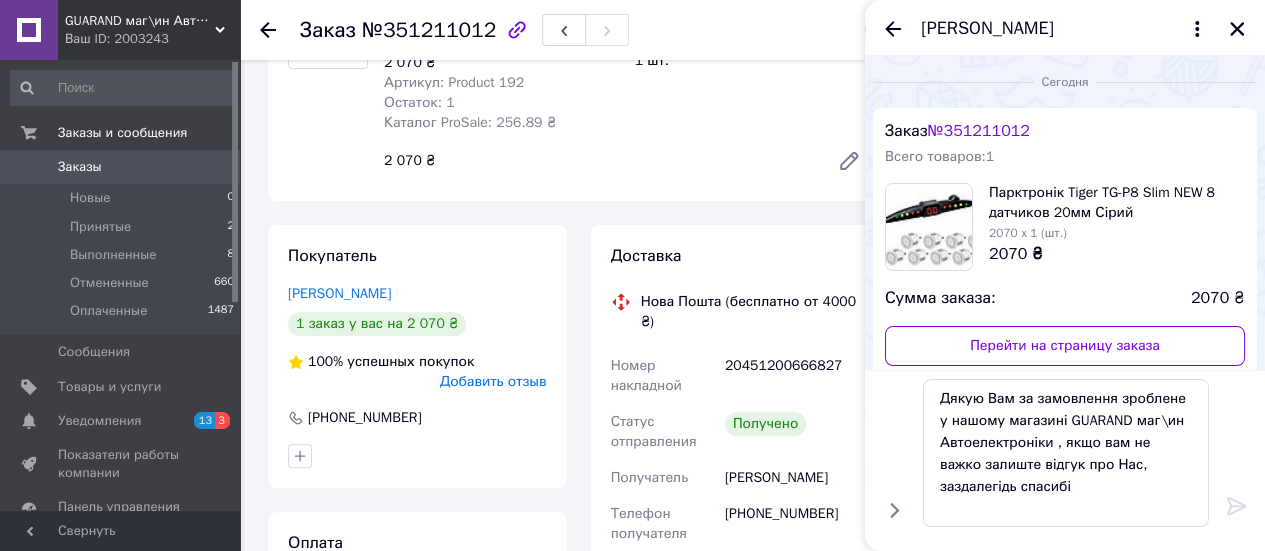 type 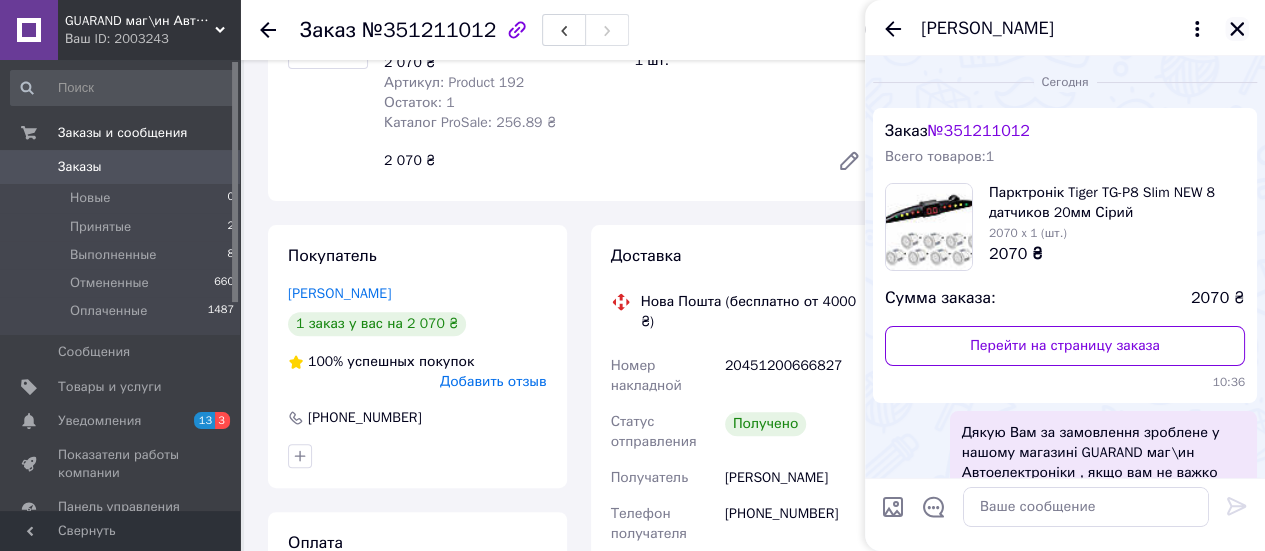 click at bounding box center (1237, 29) 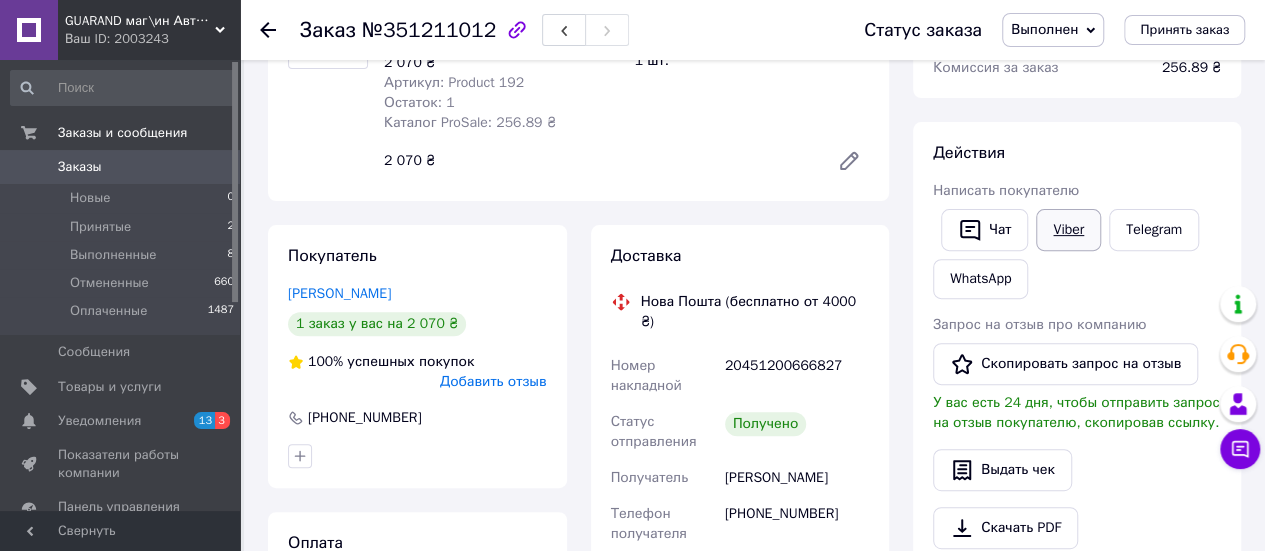click on "Viber" at bounding box center (1068, 230) 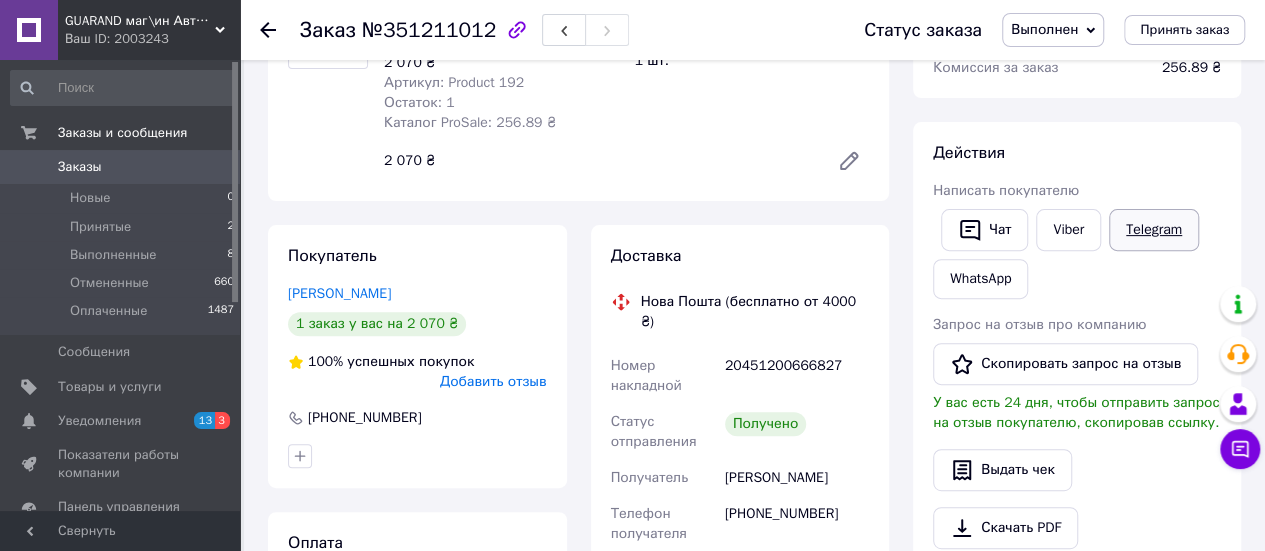 click on "Telegram" at bounding box center [1154, 230] 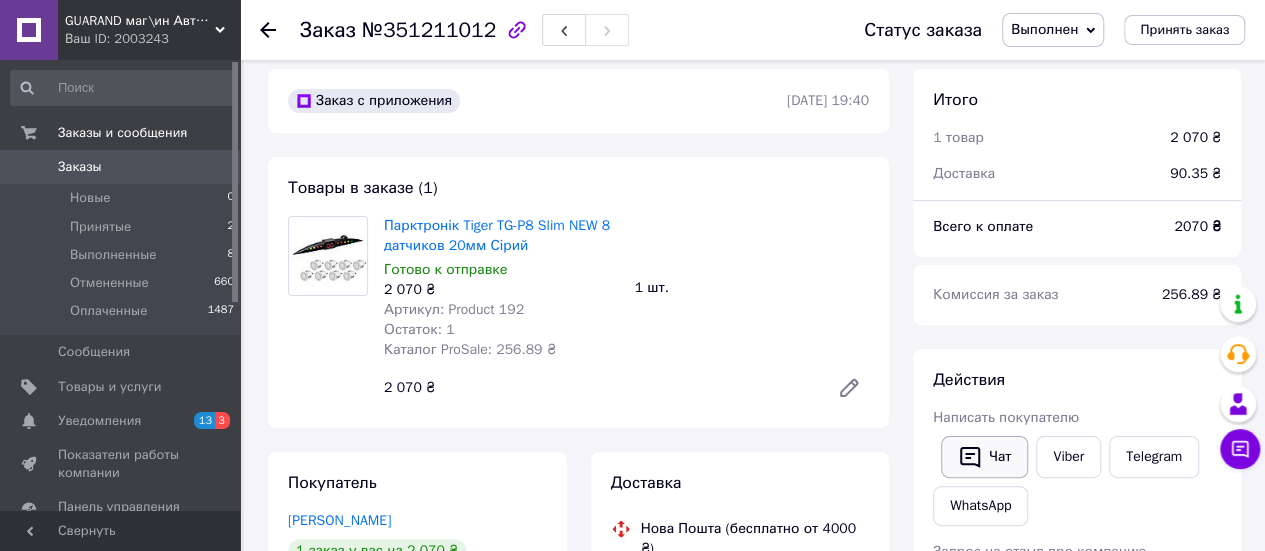 scroll, scrollTop: 0, scrollLeft: 0, axis: both 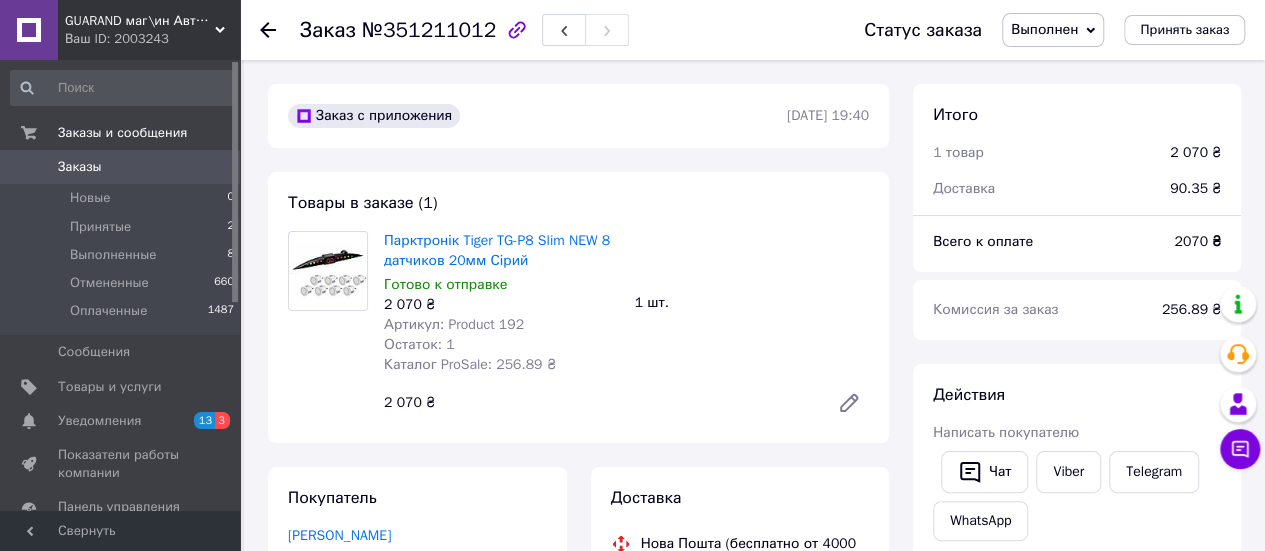 click on "Выполнен" at bounding box center (1044, 29) 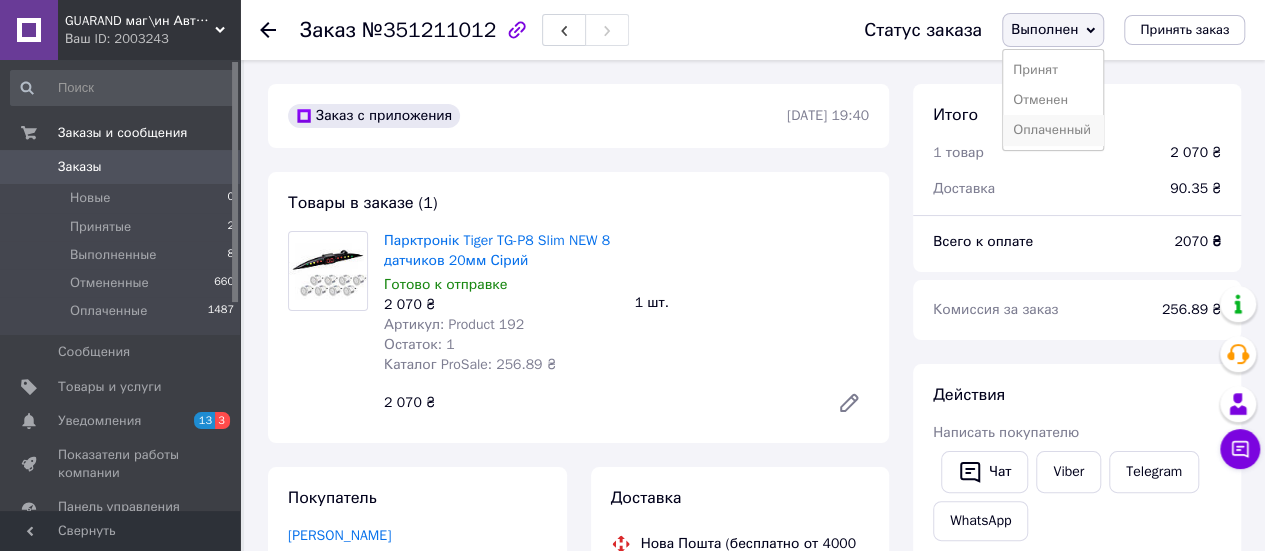click on "Оплаченный" at bounding box center (1053, 130) 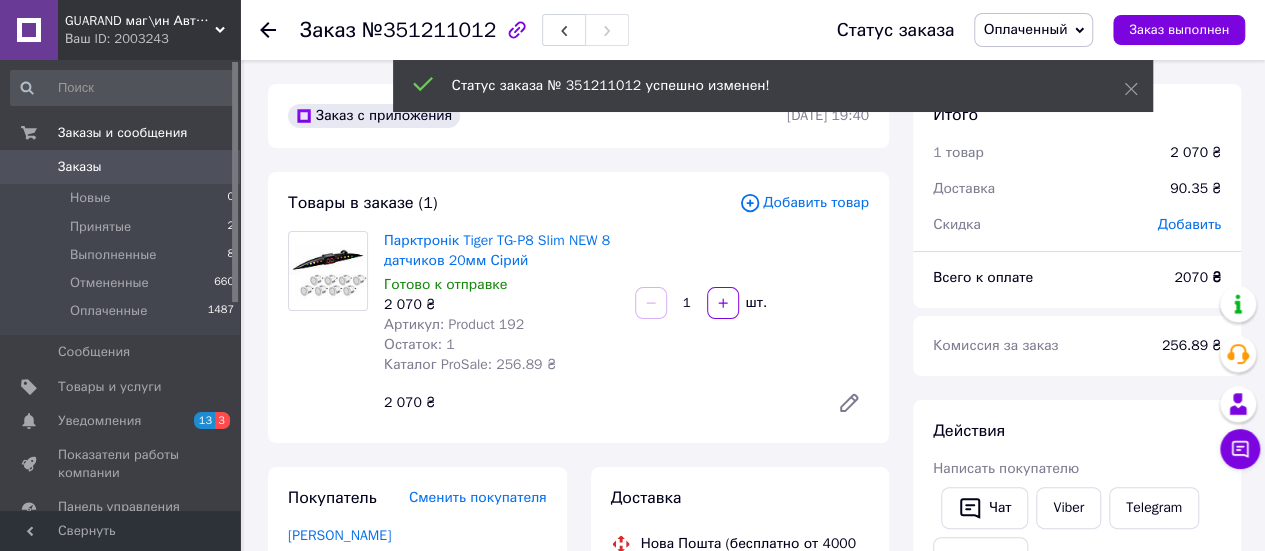 click 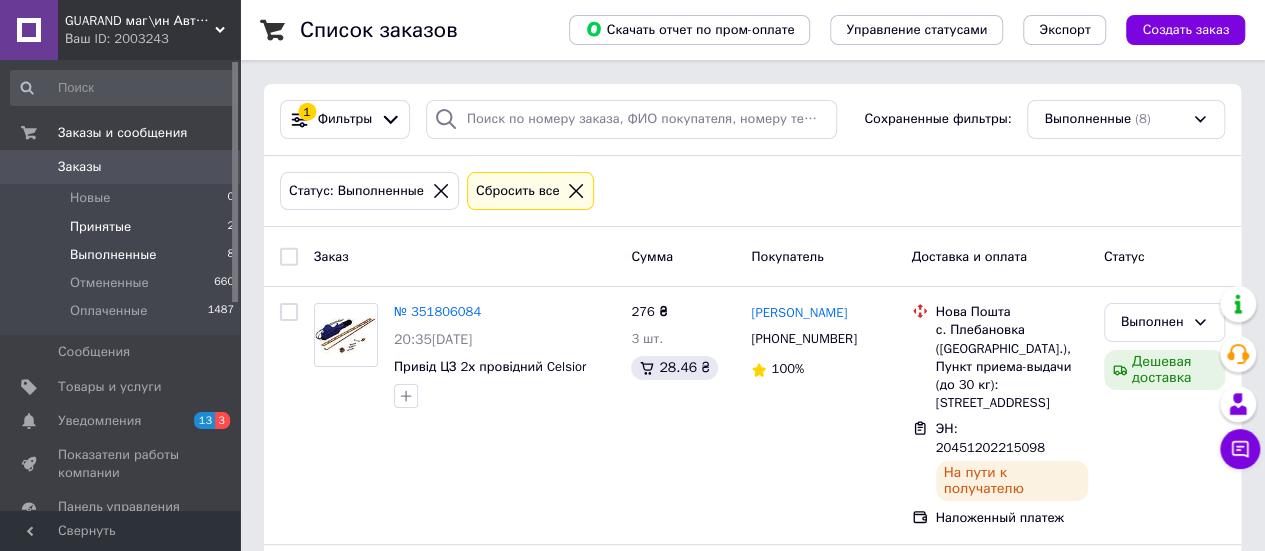 click on "Принятые" at bounding box center (100, 227) 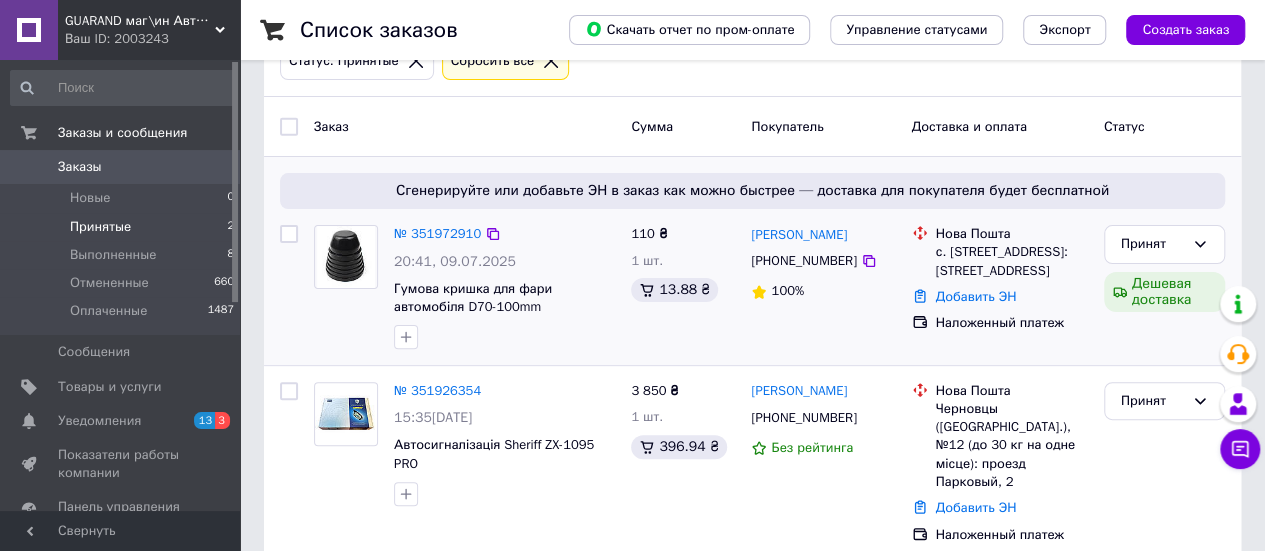 scroll, scrollTop: 142, scrollLeft: 0, axis: vertical 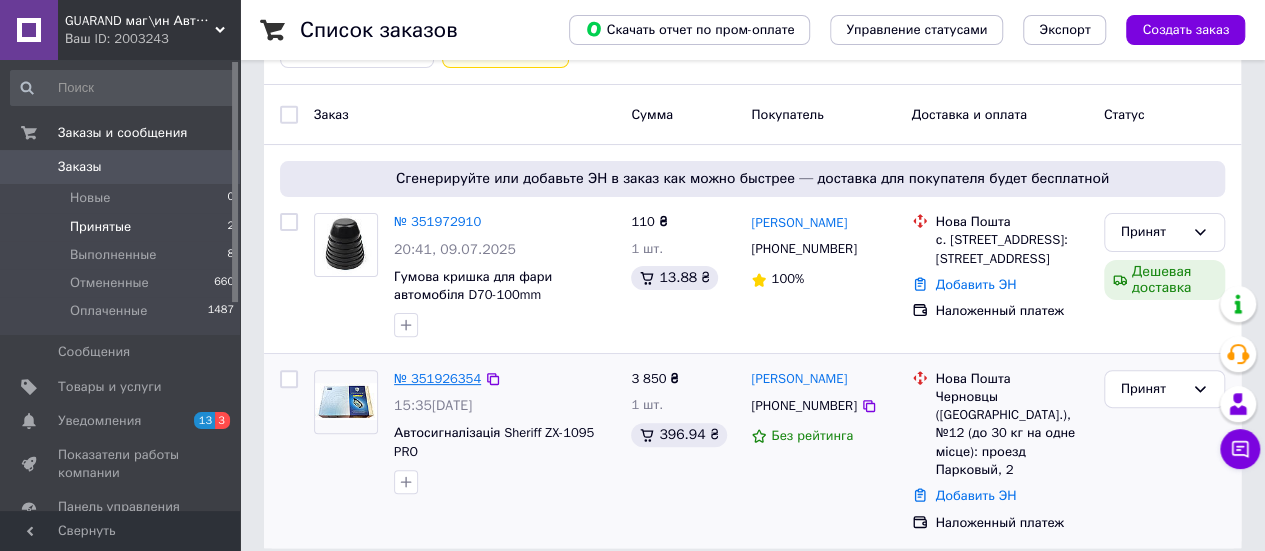 click on "№ 351926354" at bounding box center (437, 378) 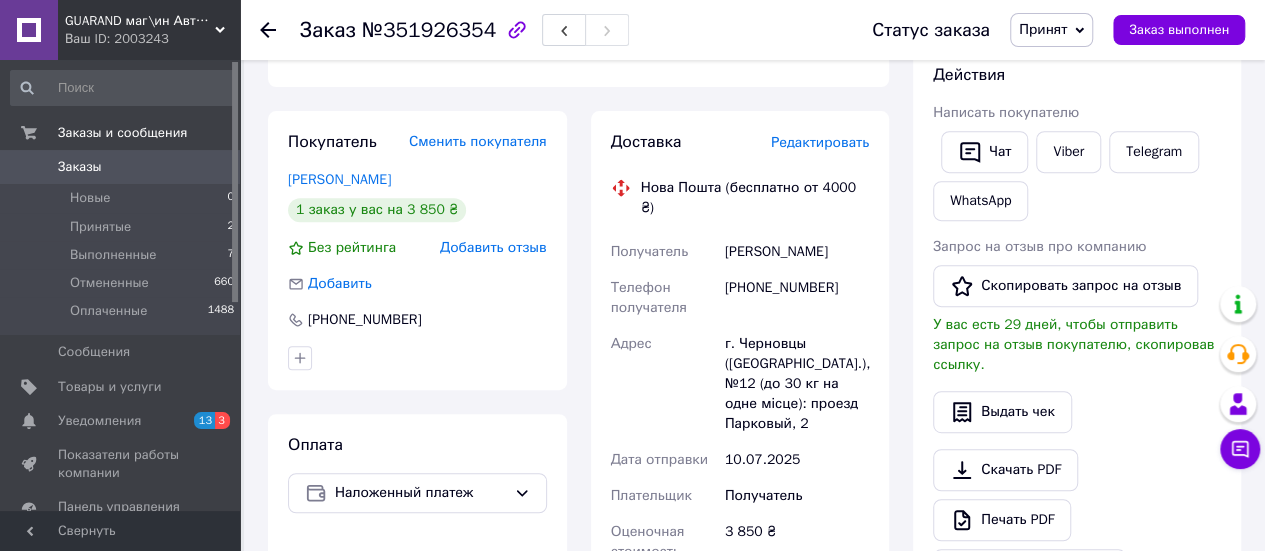 scroll, scrollTop: 442, scrollLeft: 0, axis: vertical 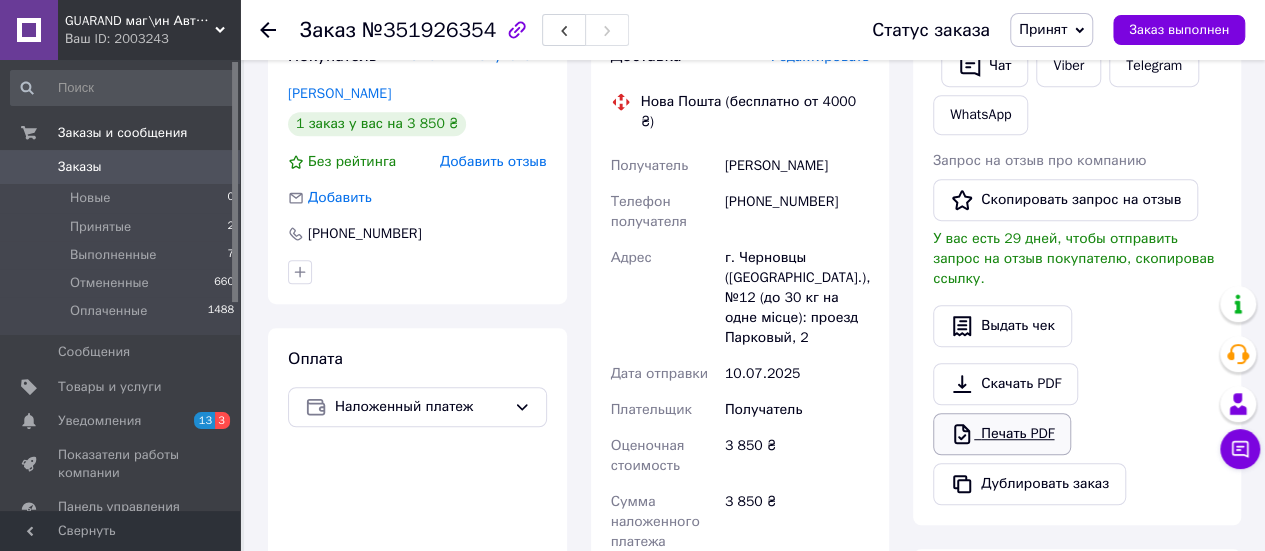 click on "Печать PDF" at bounding box center (1002, 434) 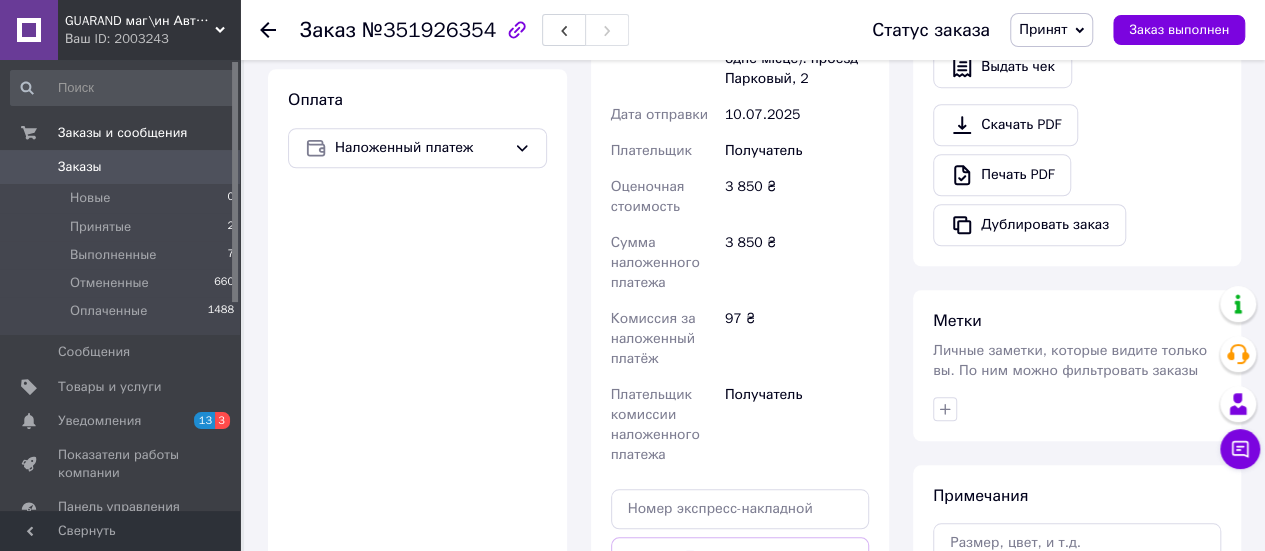 scroll, scrollTop: 742, scrollLeft: 0, axis: vertical 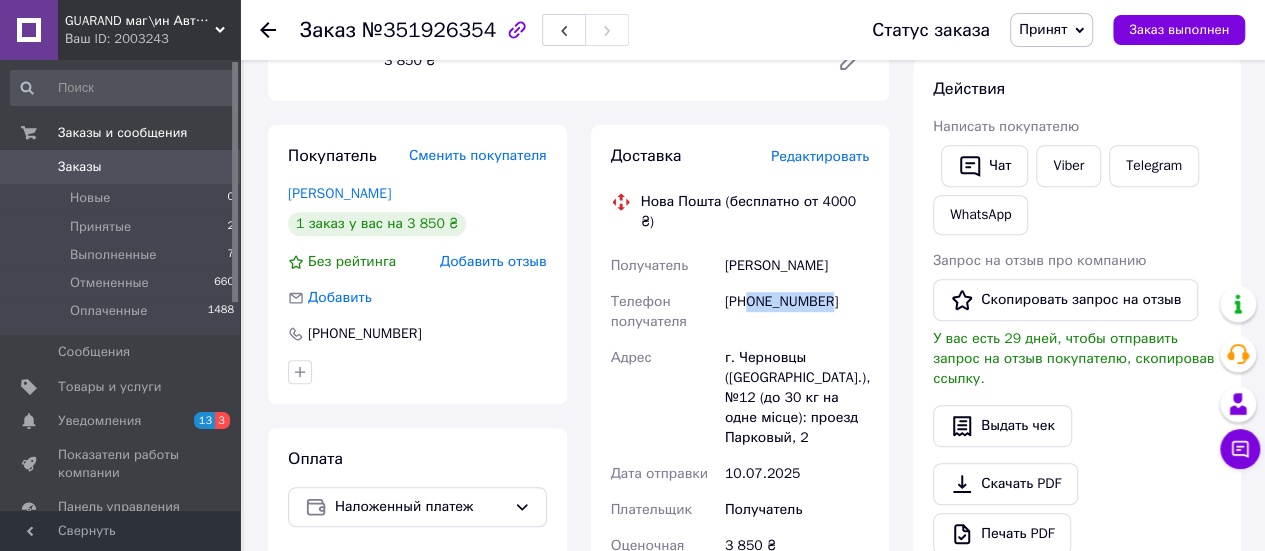 drag, startPoint x: 827, startPoint y: 281, endPoint x: 776, endPoint y: 285, distance: 51.156624 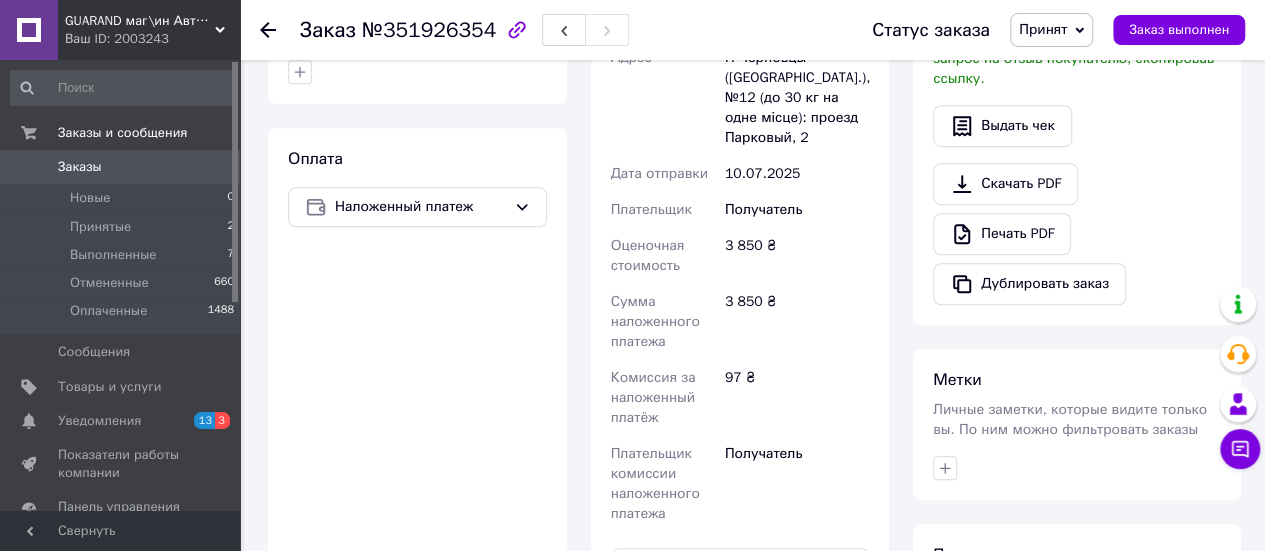 scroll, scrollTop: 942, scrollLeft: 0, axis: vertical 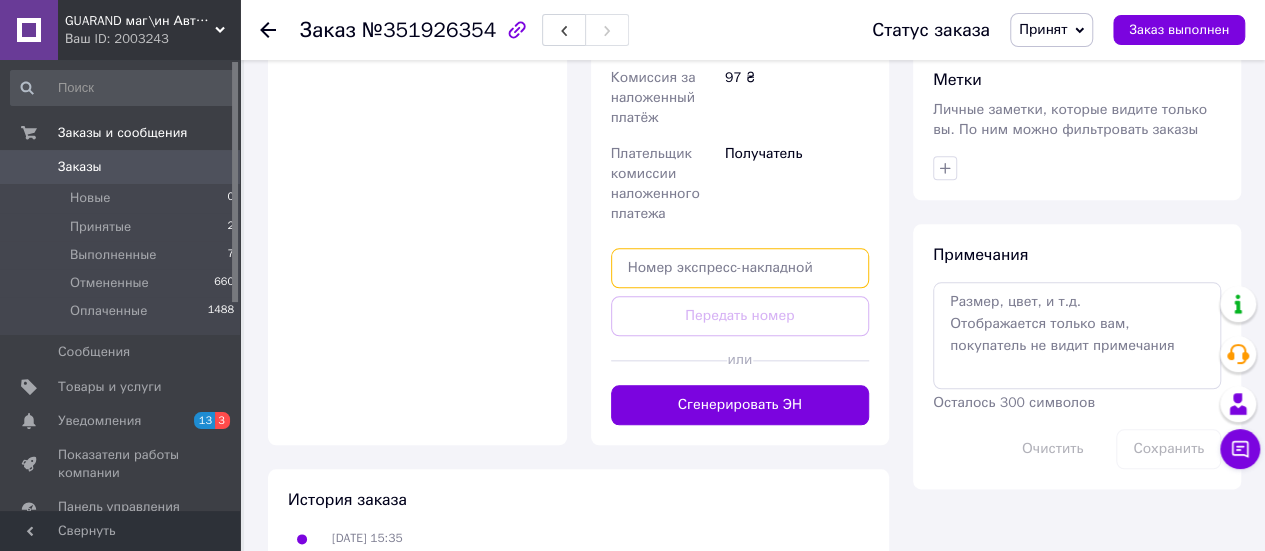 paste on "20451202815603" 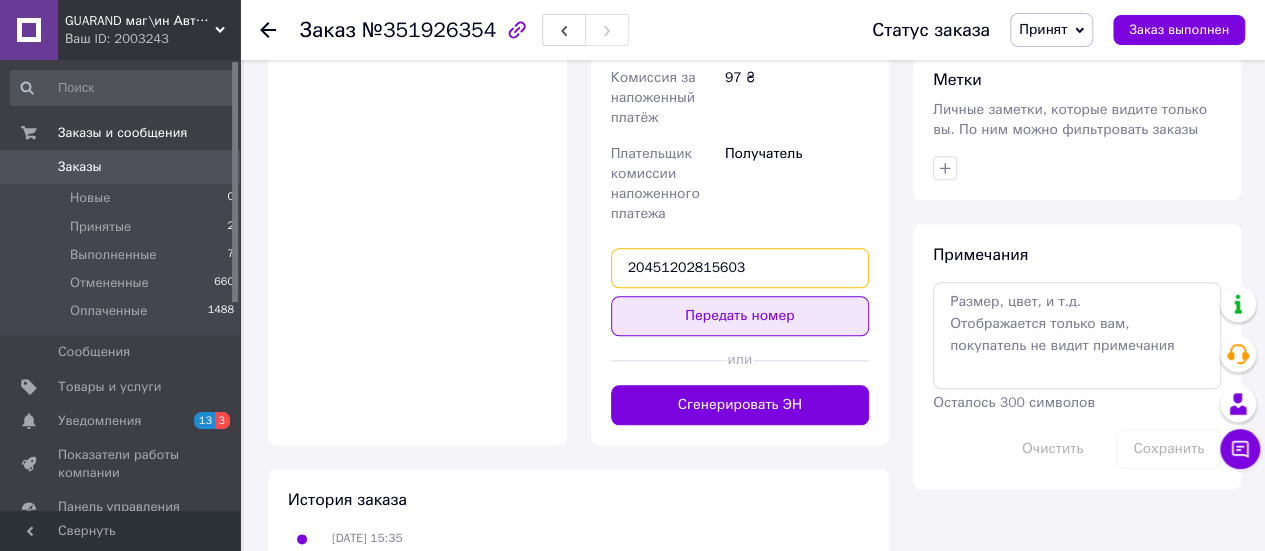 type on "20451202815603" 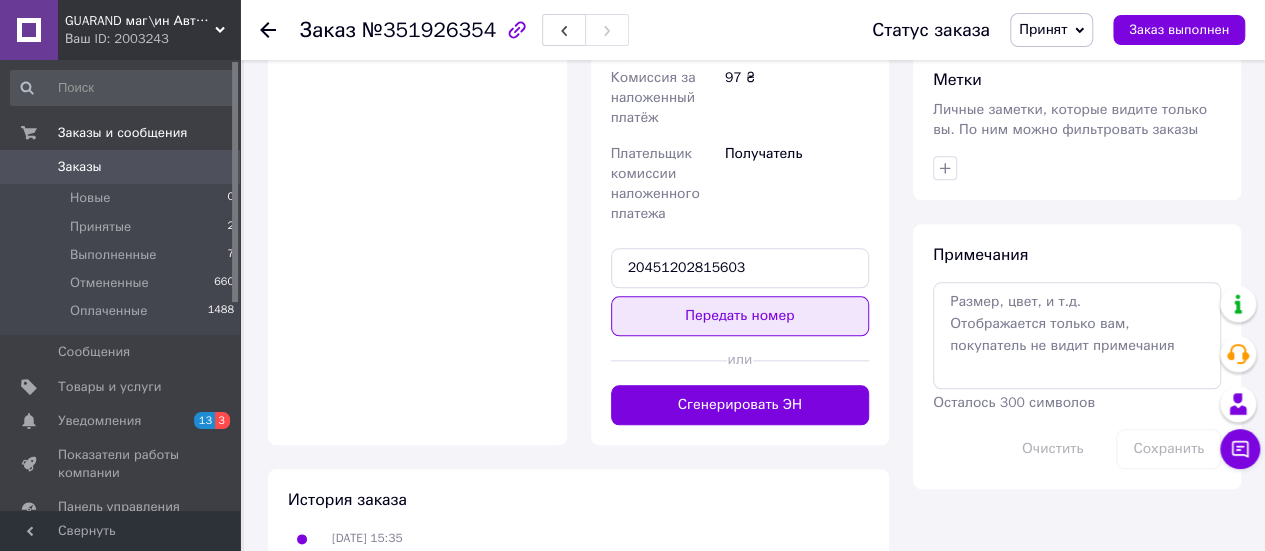 click on "Передать номер" at bounding box center (740, 316) 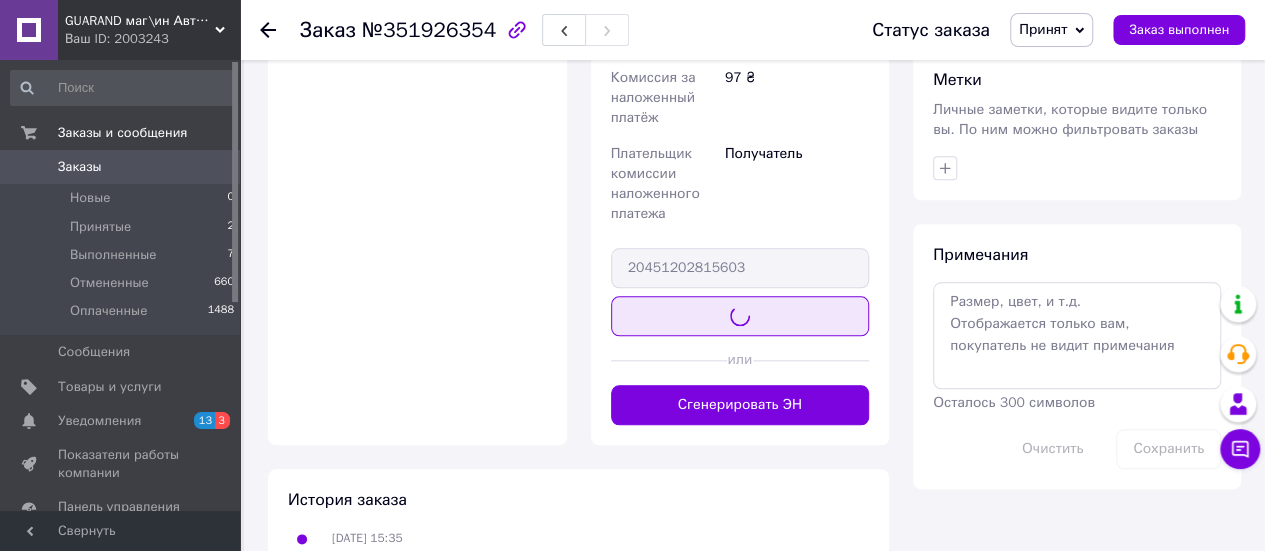 scroll, scrollTop: 878, scrollLeft: 0, axis: vertical 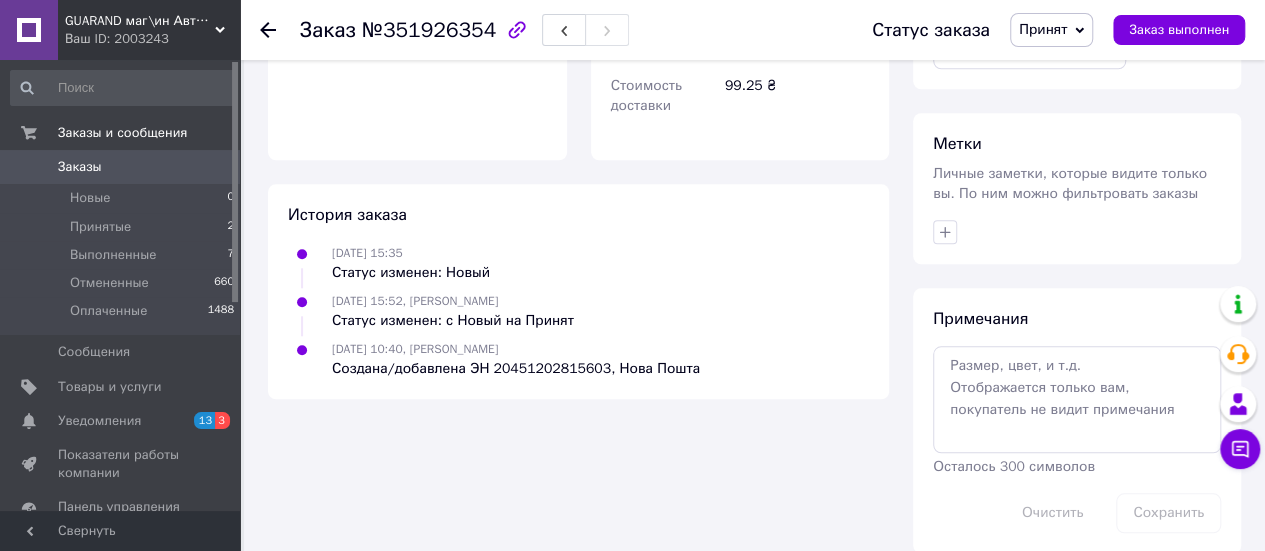 click on "Принят" at bounding box center (1043, 29) 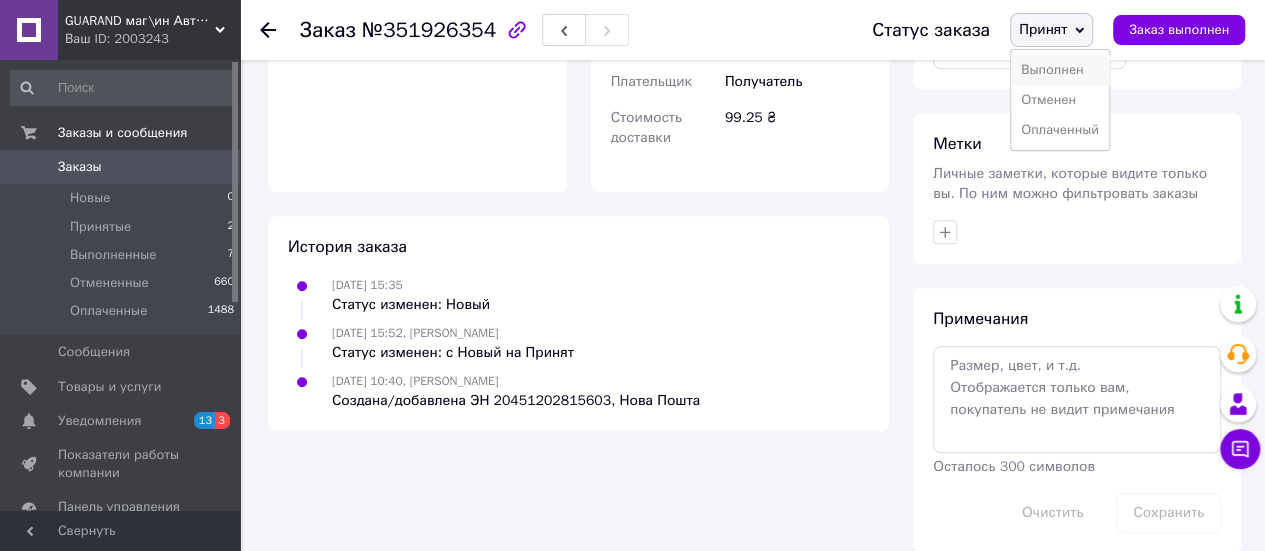 click on "Выполнен" at bounding box center (1060, 70) 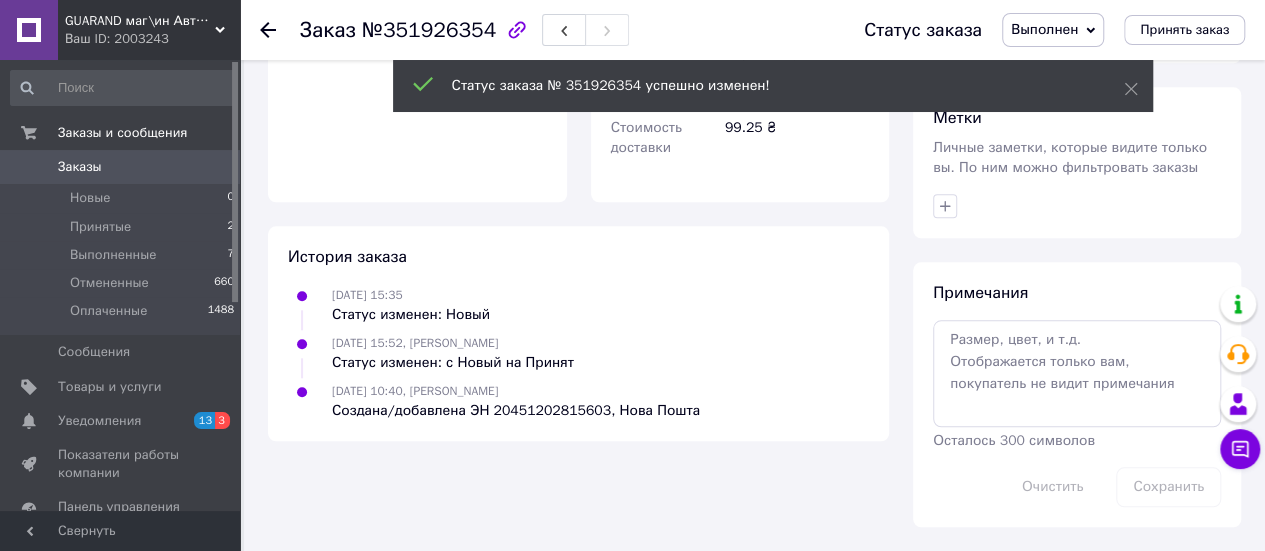 scroll, scrollTop: 842, scrollLeft: 0, axis: vertical 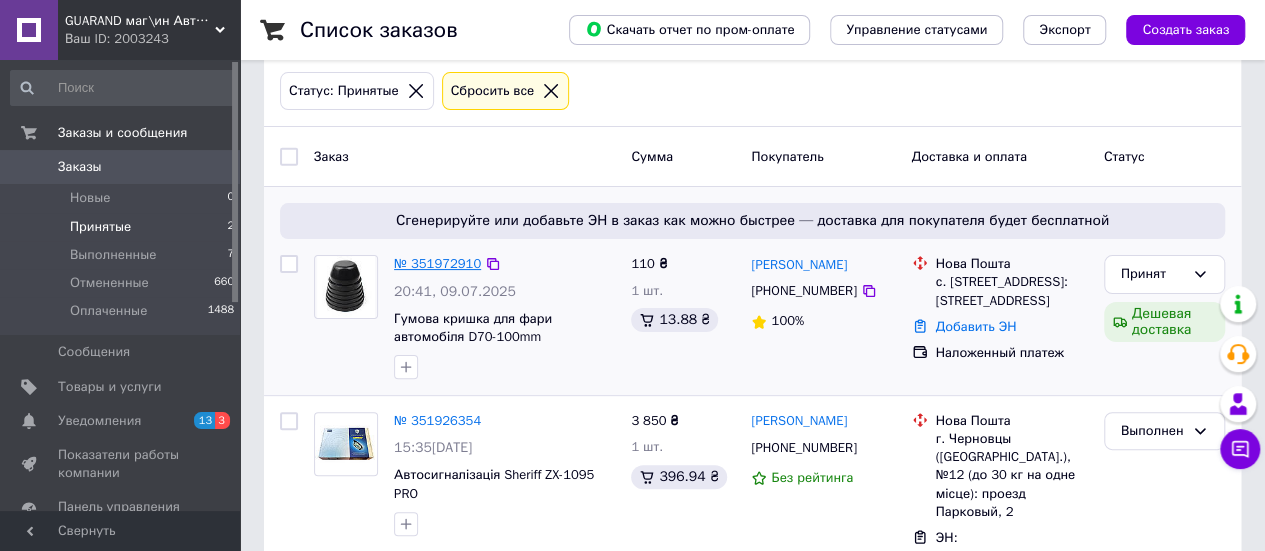 click on "№ 351972910" at bounding box center [437, 263] 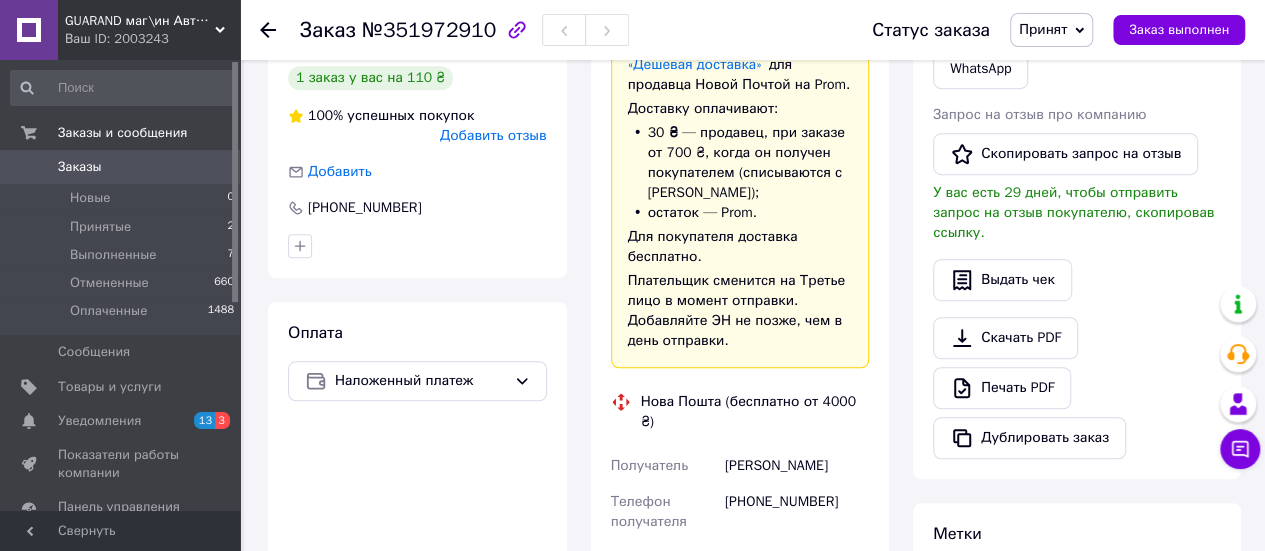 scroll, scrollTop: 500, scrollLeft: 0, axis: vertical 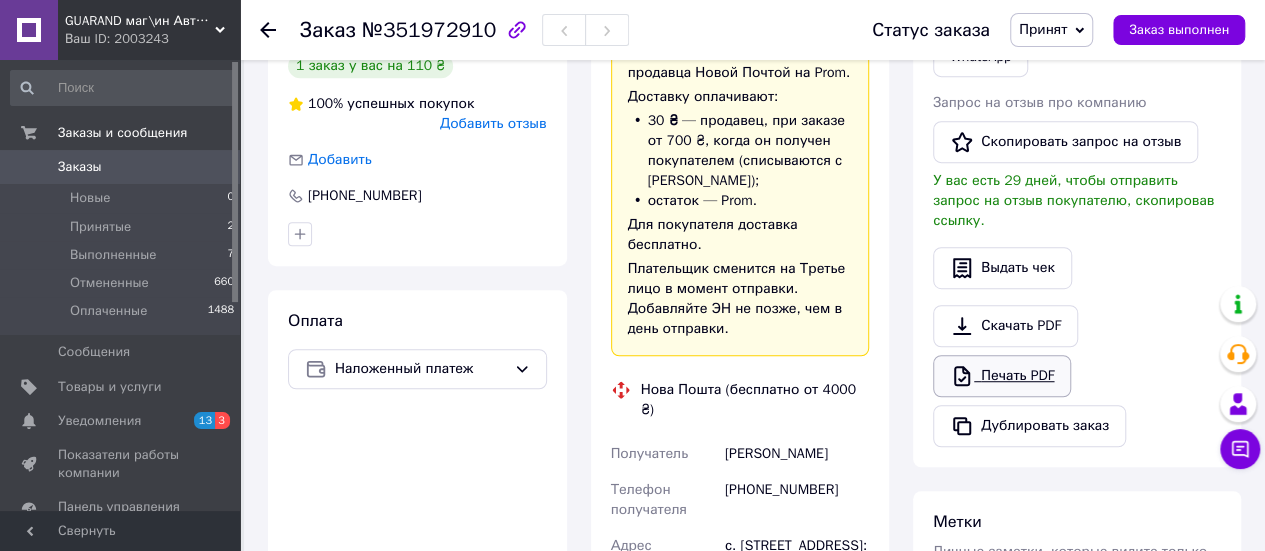 click on "Печать PDF" at bounding box center (1002, 376) 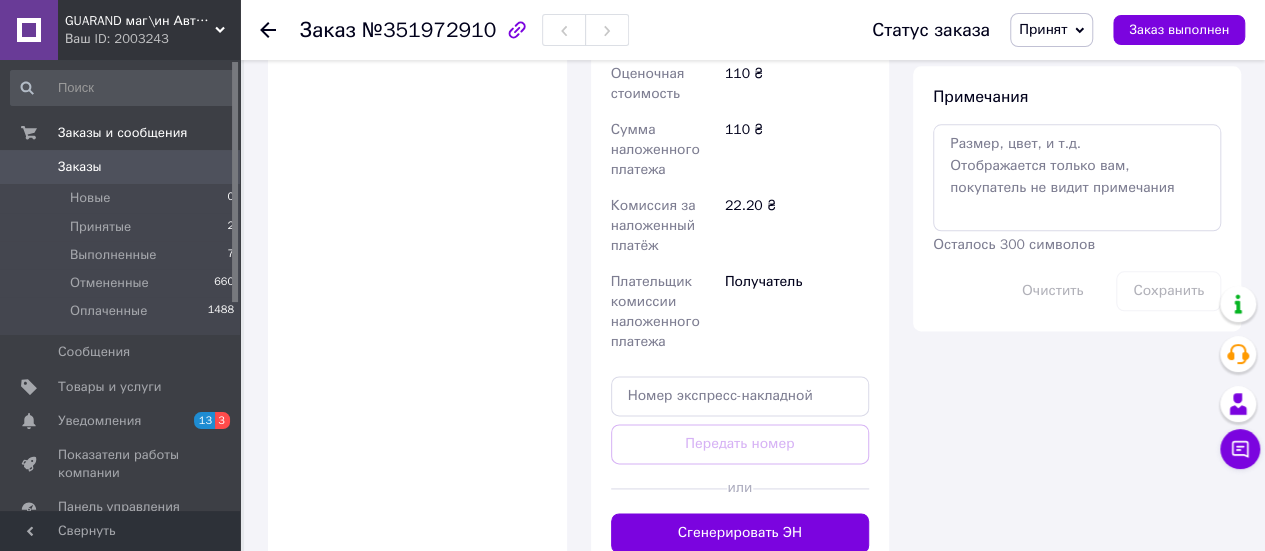 scroll, scrollTop: 900, scrollLeft: 0, axis: vertical 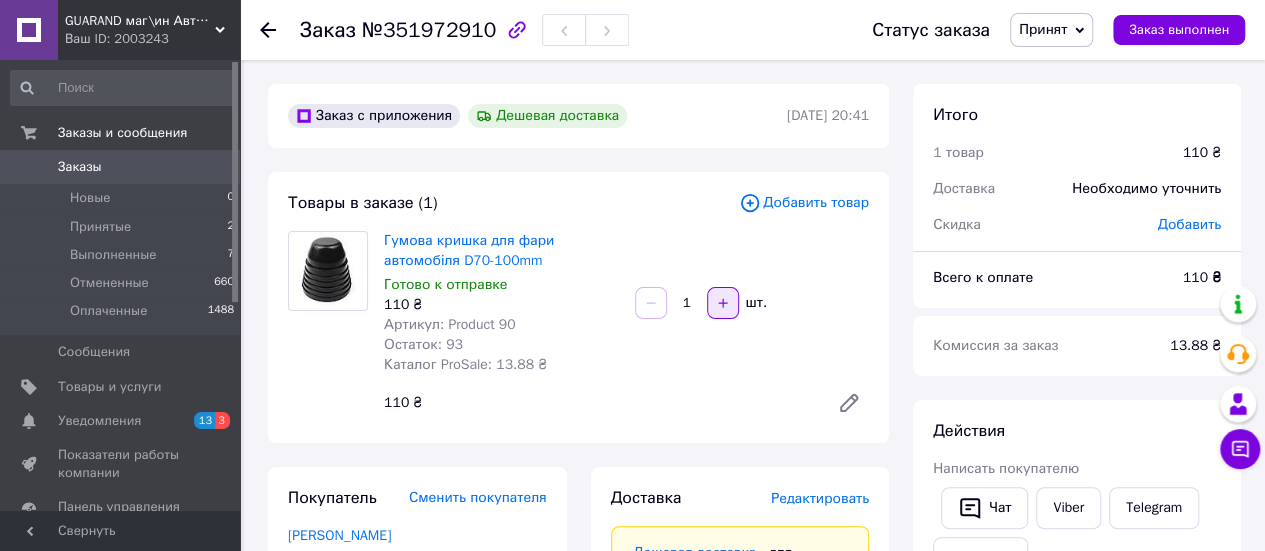 click 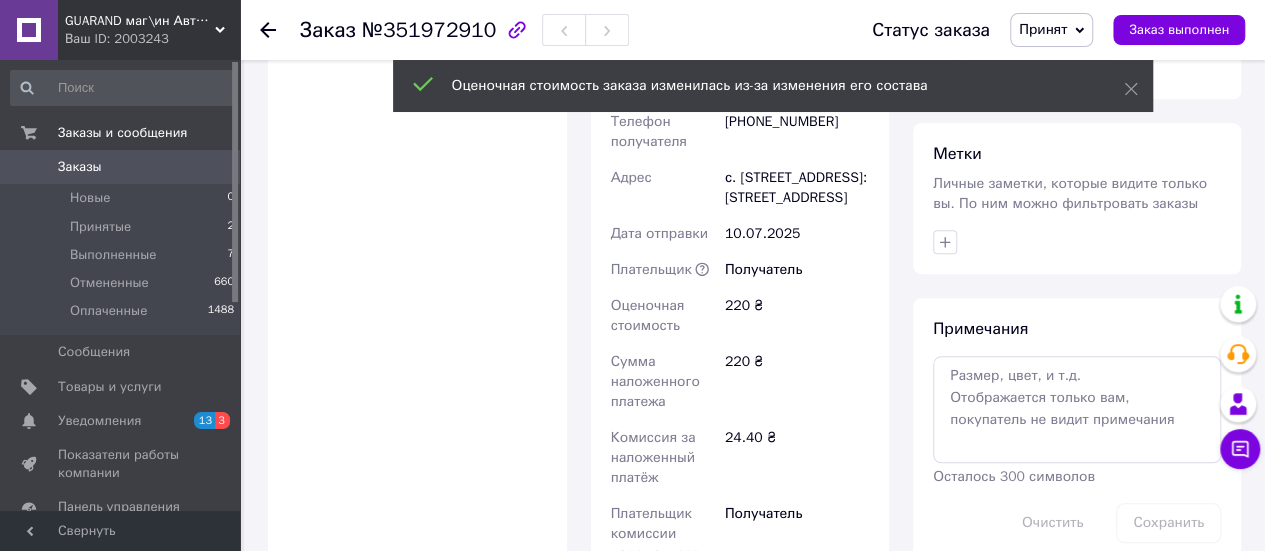 scroll, scrollTop: 900, scrollLeft: 0, axis: vertical 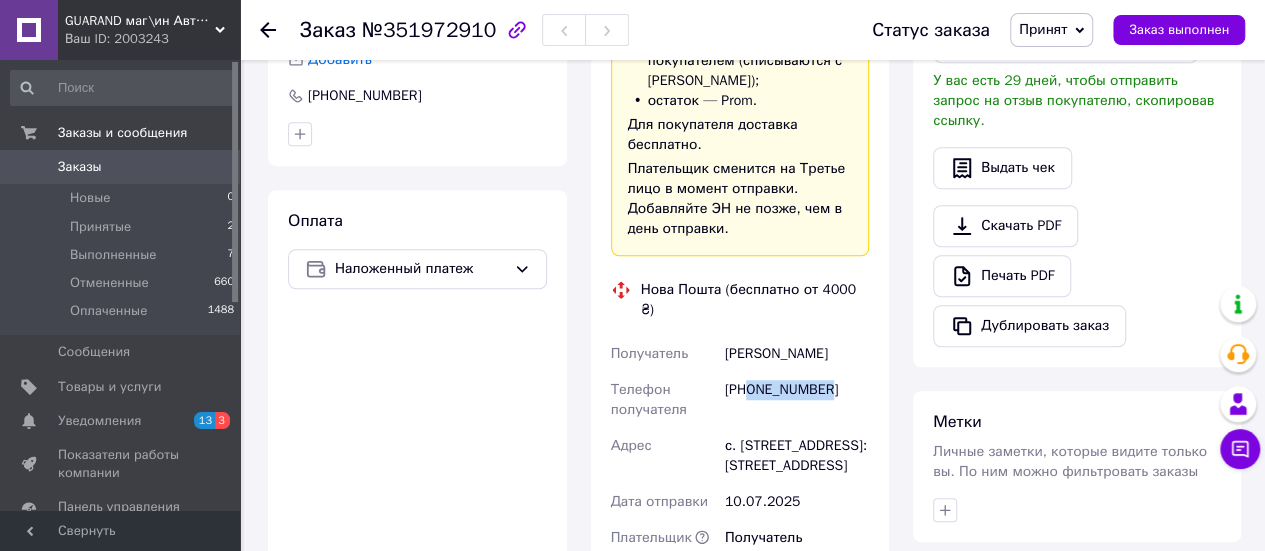 drag, startPoint x: 829, startPoint y: 363, endPoint x: 752, endPoint y: 369, distance: 77.23341 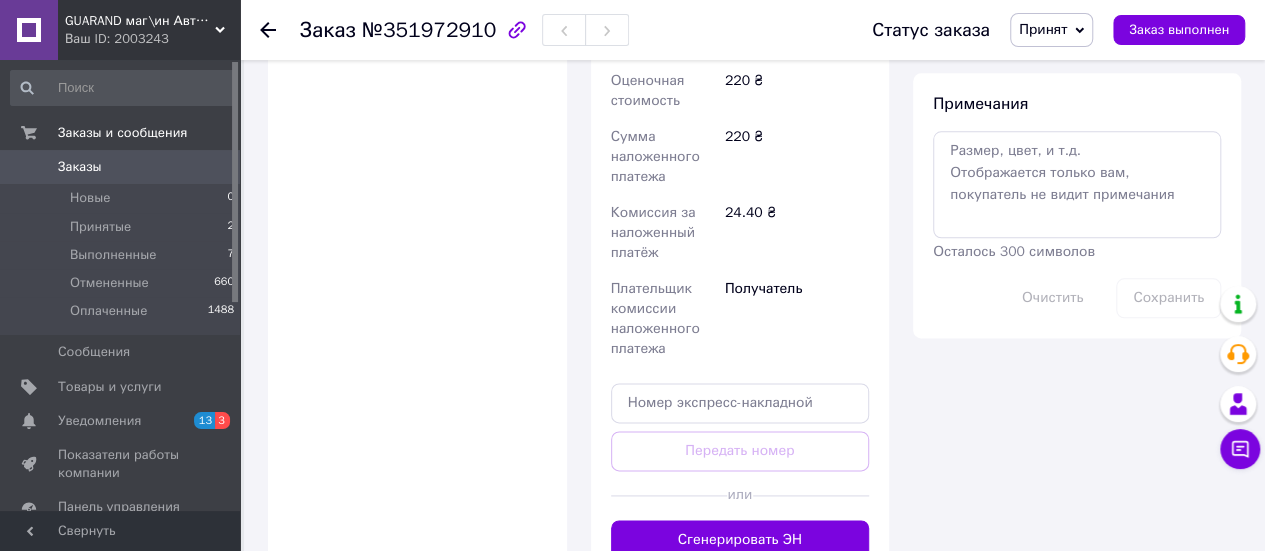 scroll, scrollTop: 1200, scrollLeft: 0, axis: vertical 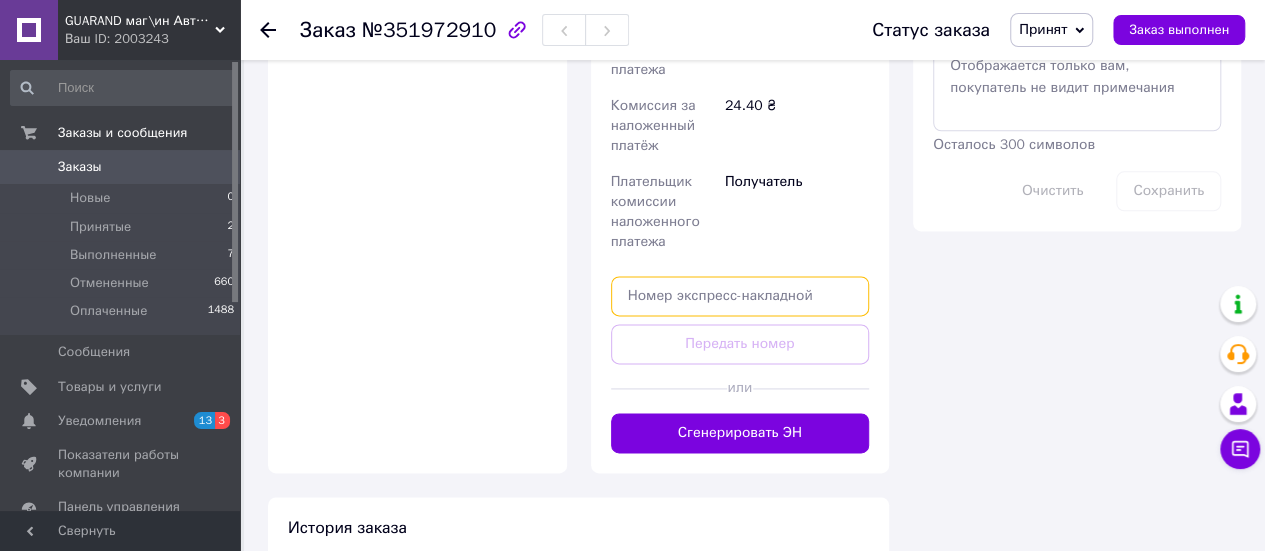 paste on "20451202818564" 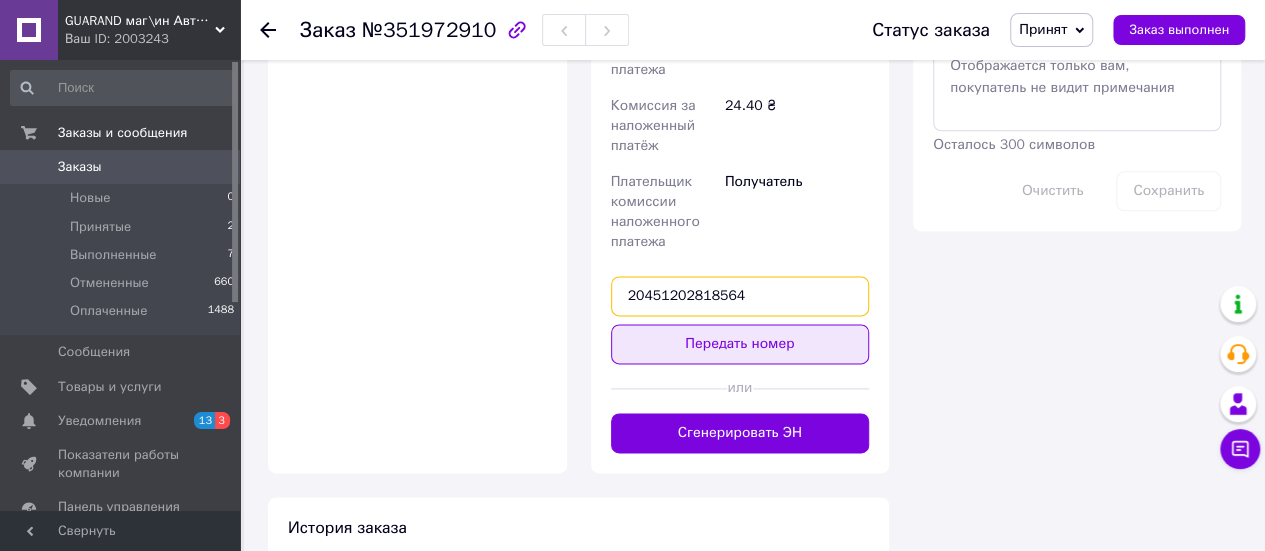 type on "20451202818564" 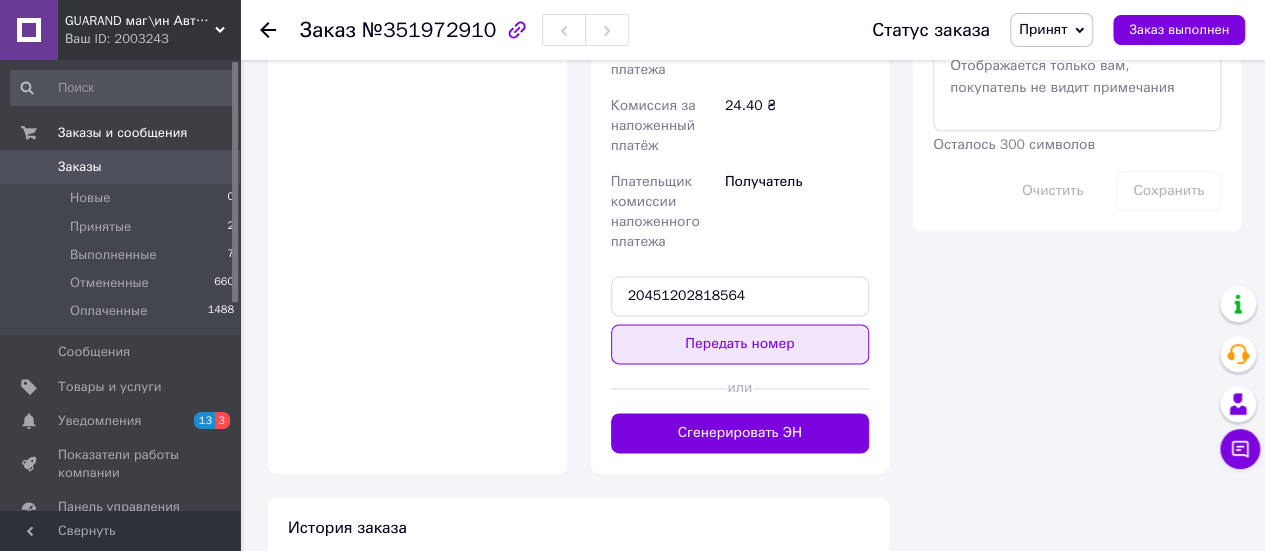 click on "Передать номер" at bounding box center (740, 344) 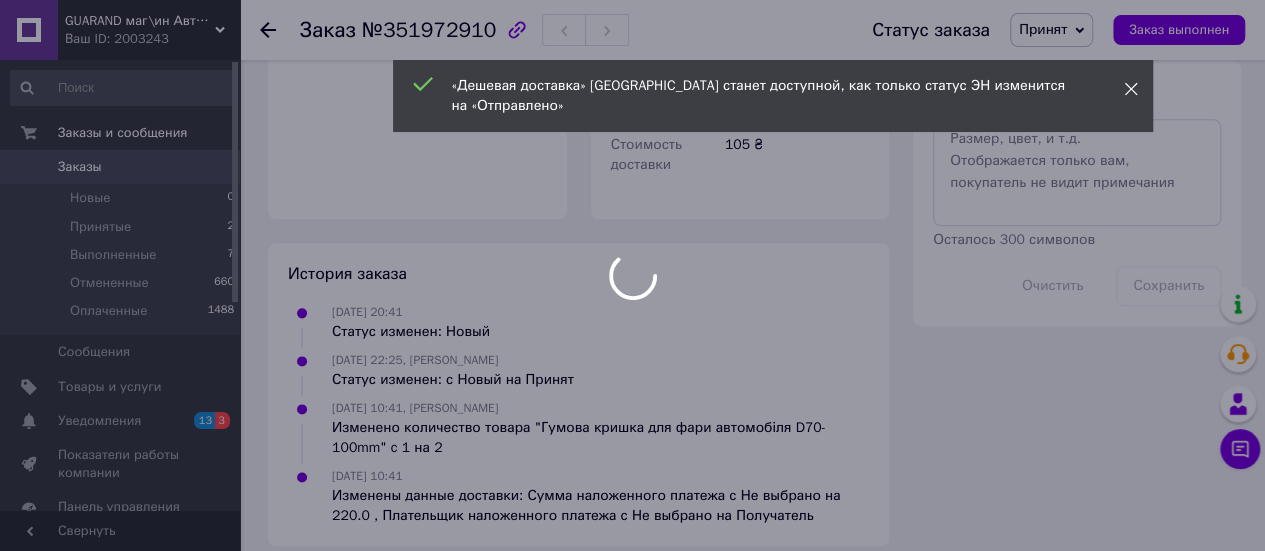 scroll, scrollTop: 1200, scrollLeft: 0, axis: vertical 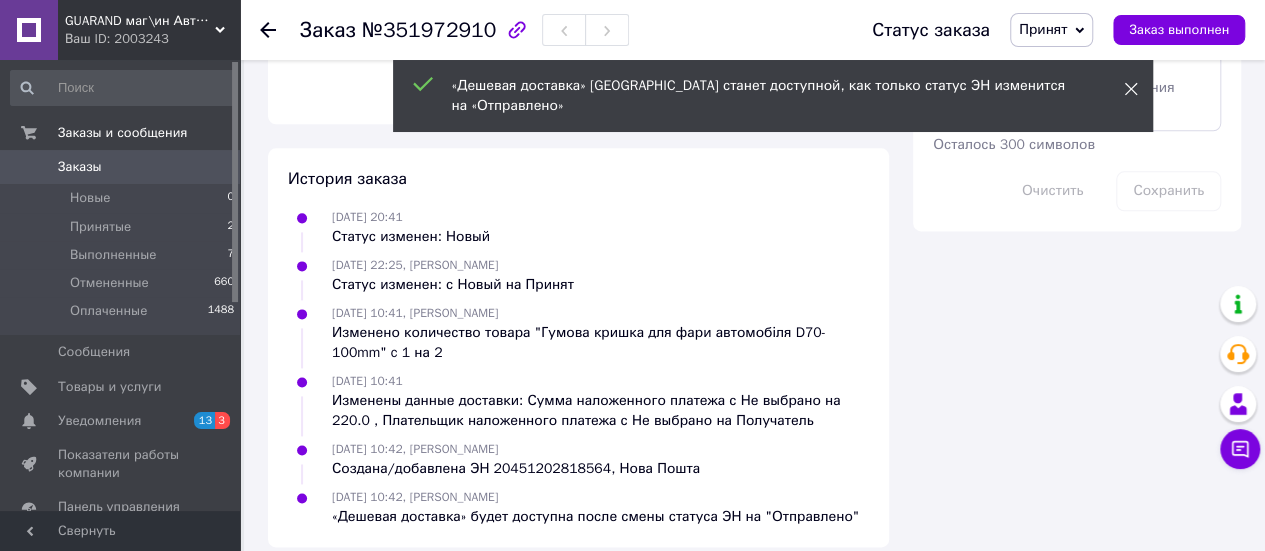 click 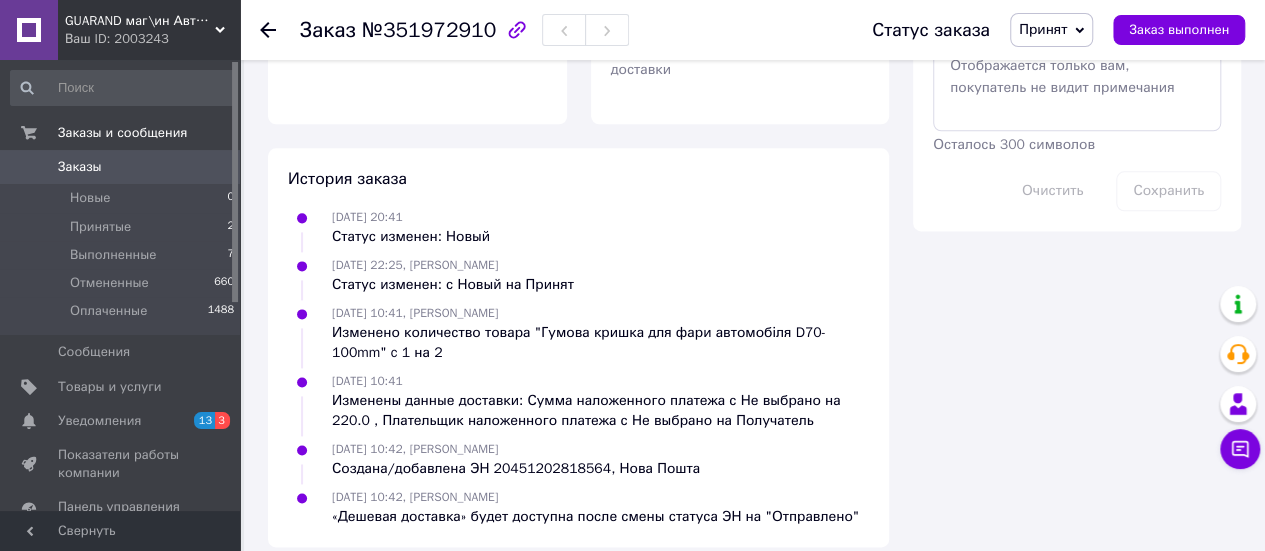 click on "Принят" at bounding box center [1043, 29] 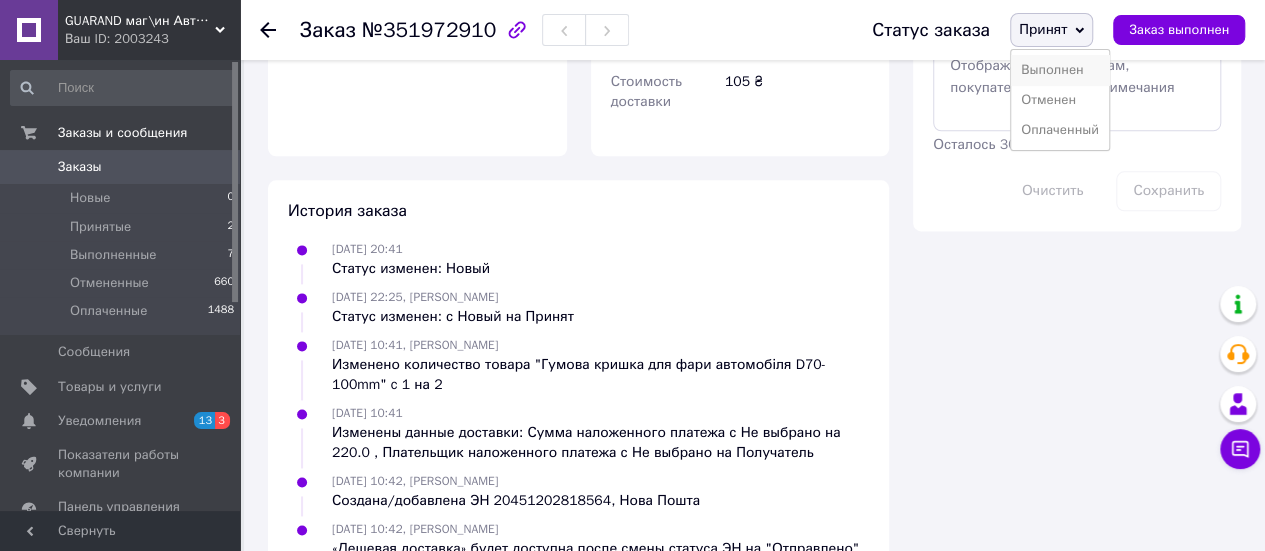 click on "Выполнен" at bounding box center [1060, 70] 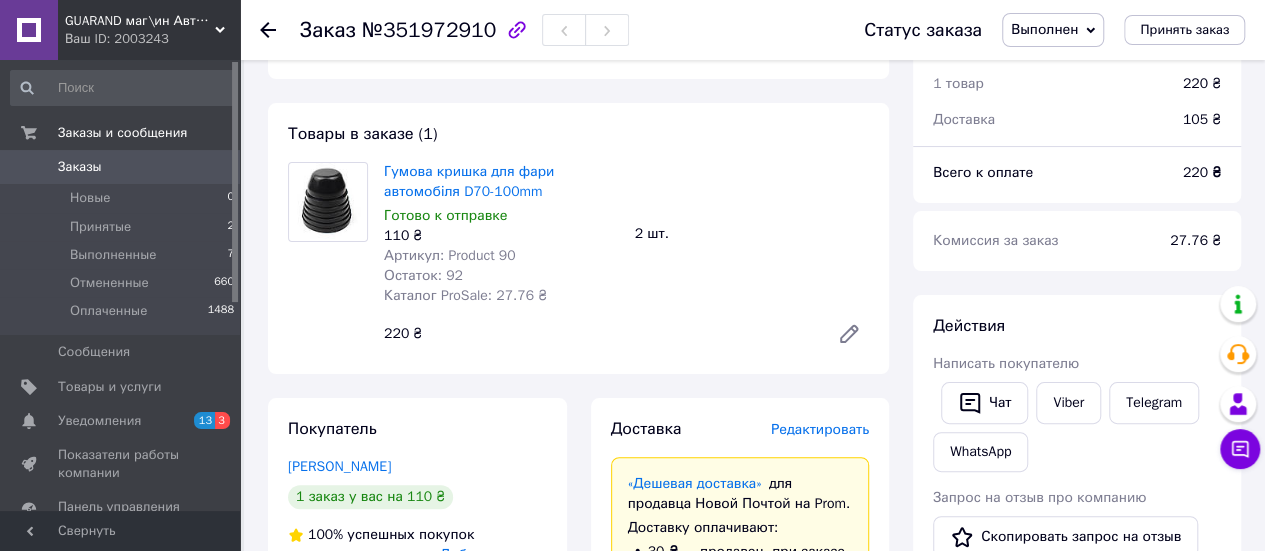scroll, scrollTop: 0, scrollLeft: 0, axis: both 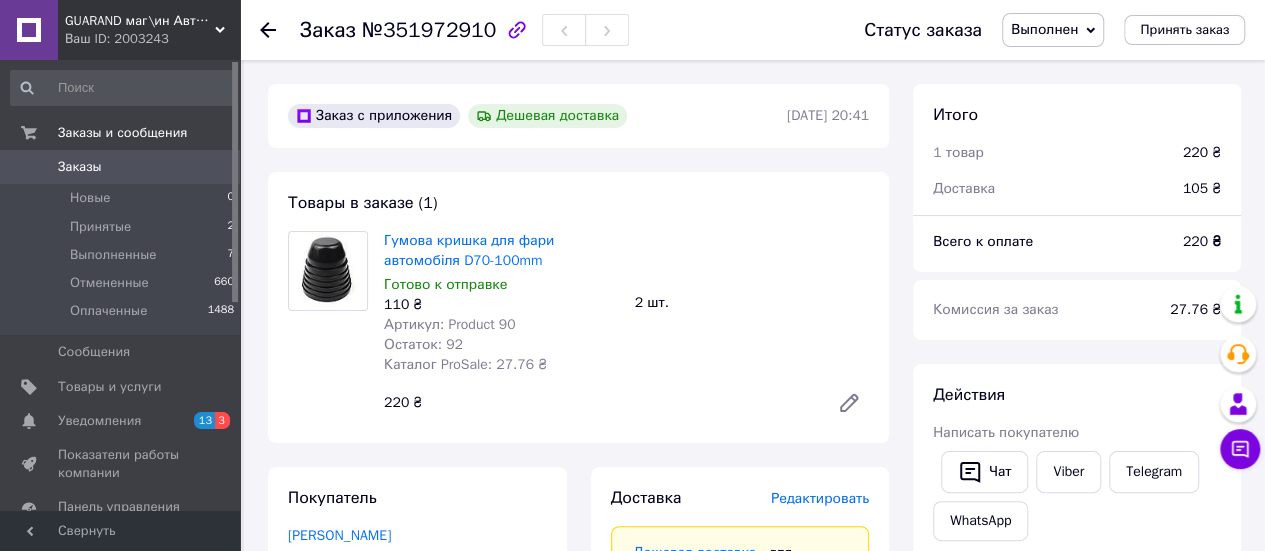 click 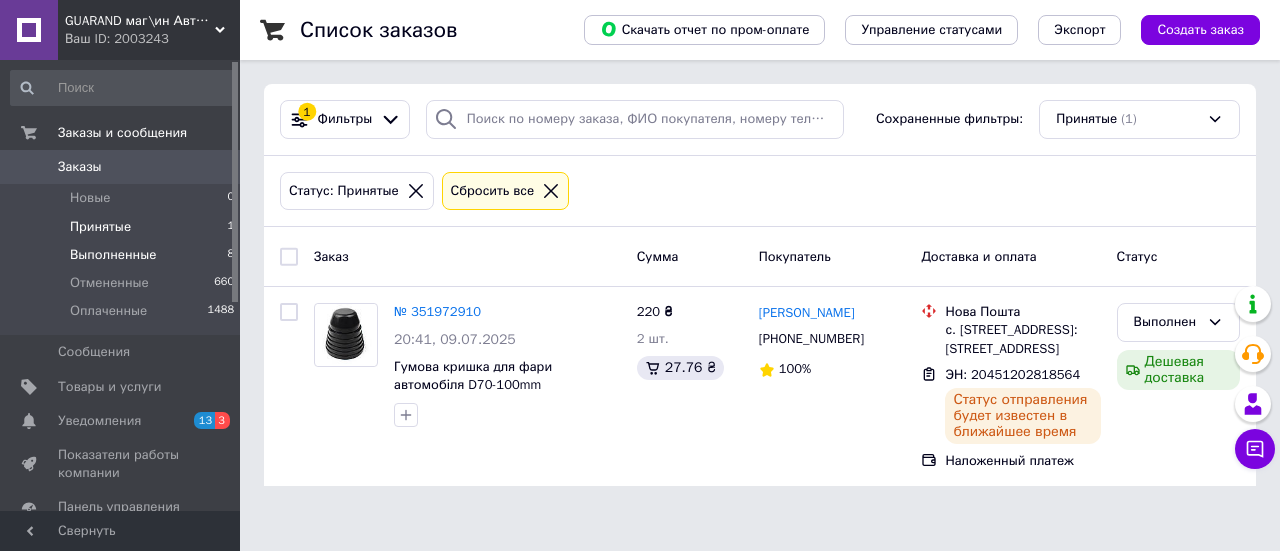 click on "Выполненные" at bounding box center [113, 255] 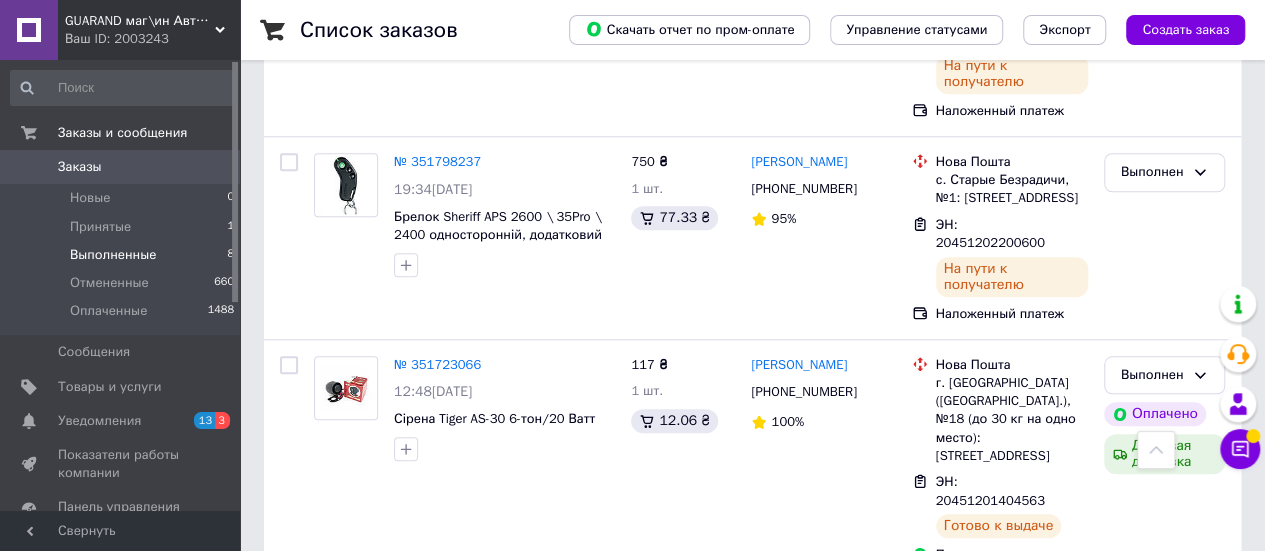 scroll, scrollTop: 768, scrollLeft: 0, axis: vertical 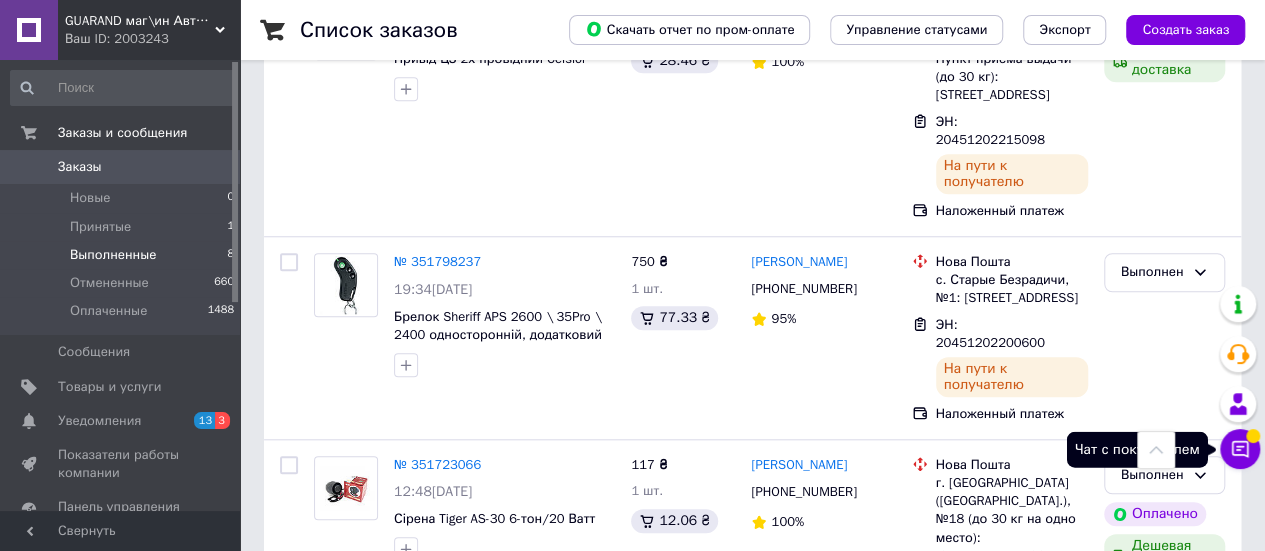 click 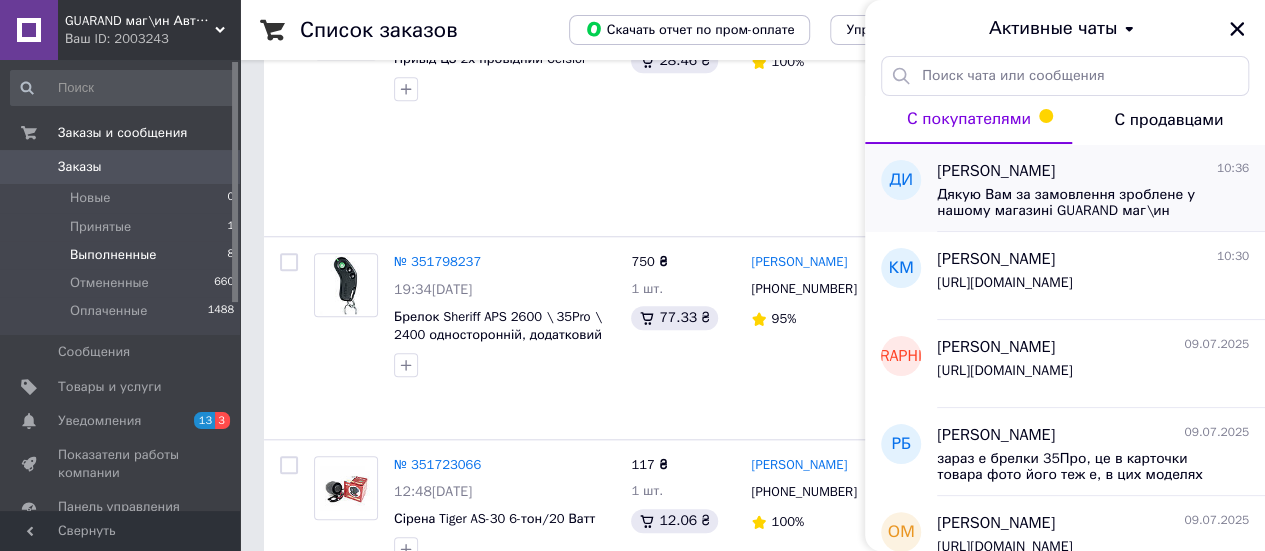 click on "[PERSON_NAME]" at bounding box center (996, 171) 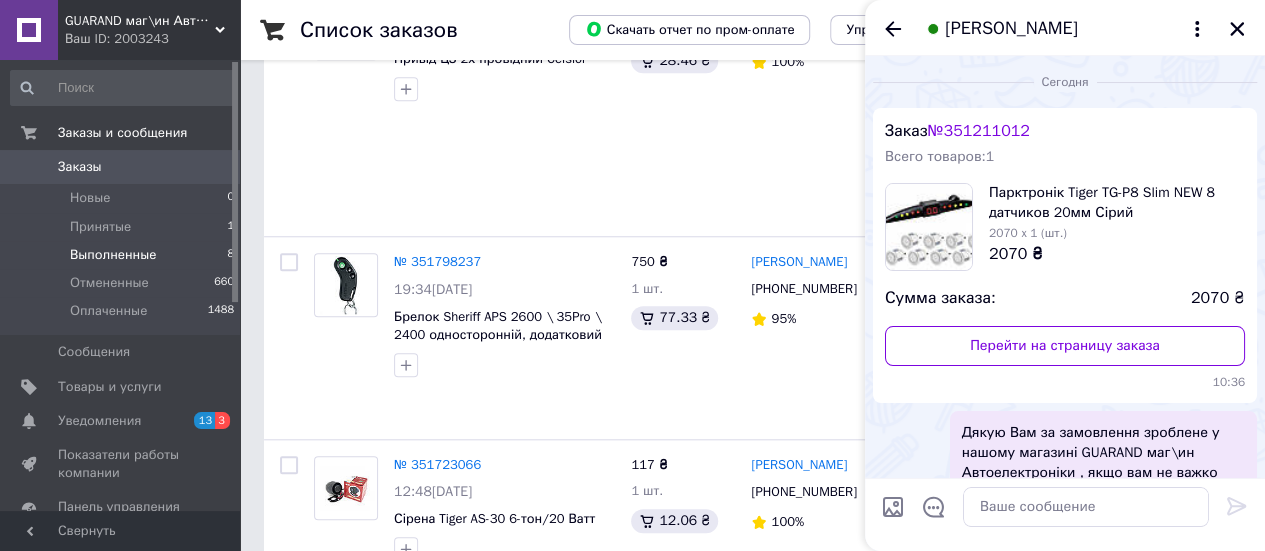 scroll, scrollTop: 65, scrollLeft: 0, axis: vertical 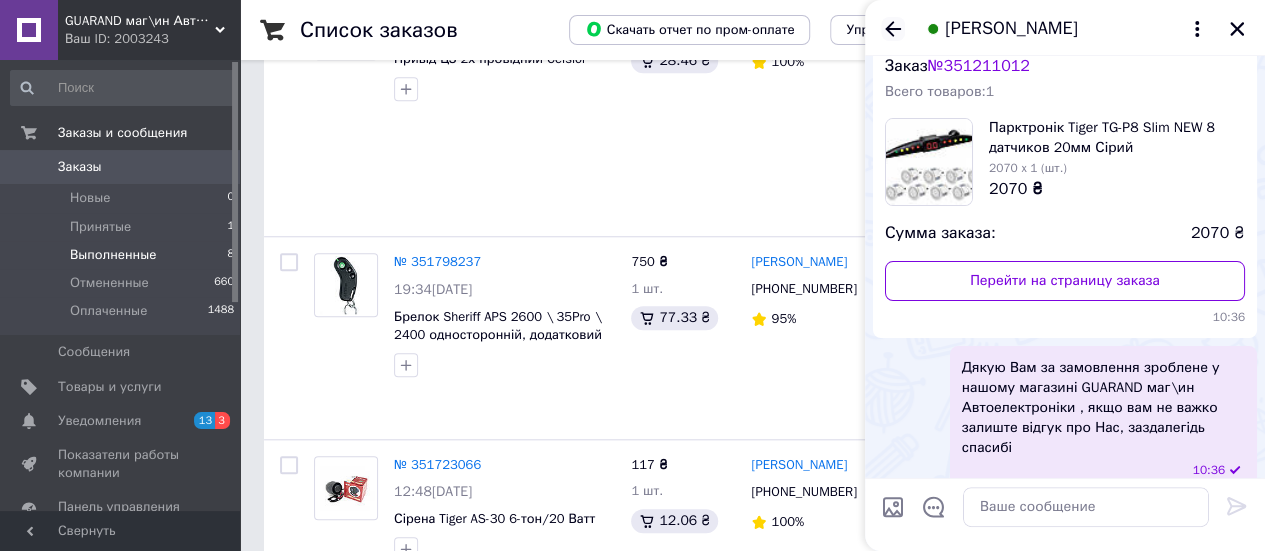 click 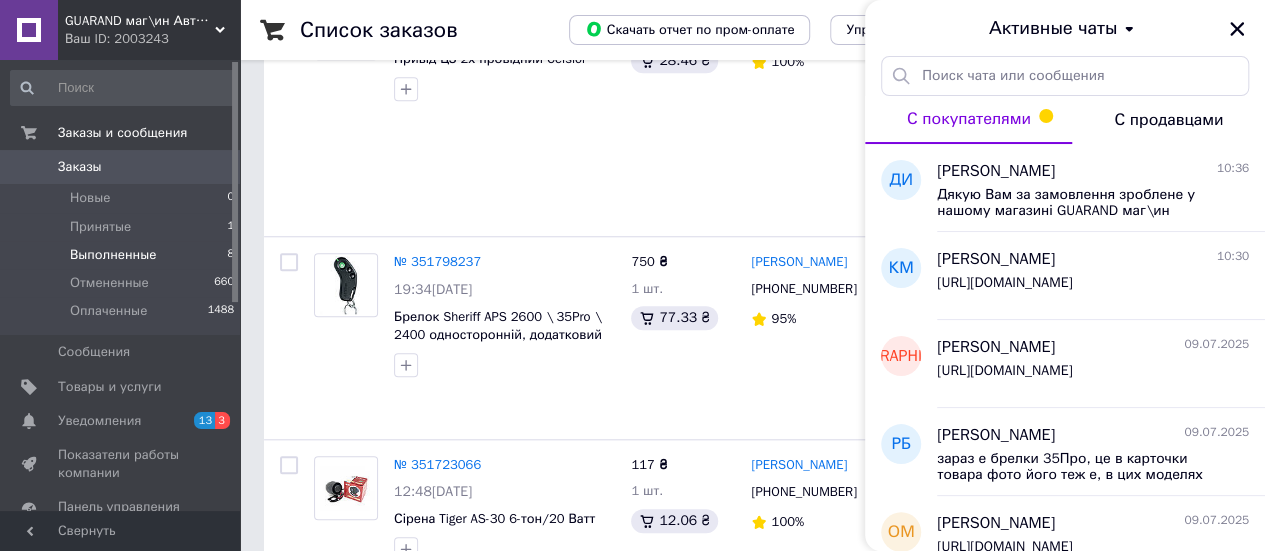 click on "С покупателями" at bounding box center [968, 120] 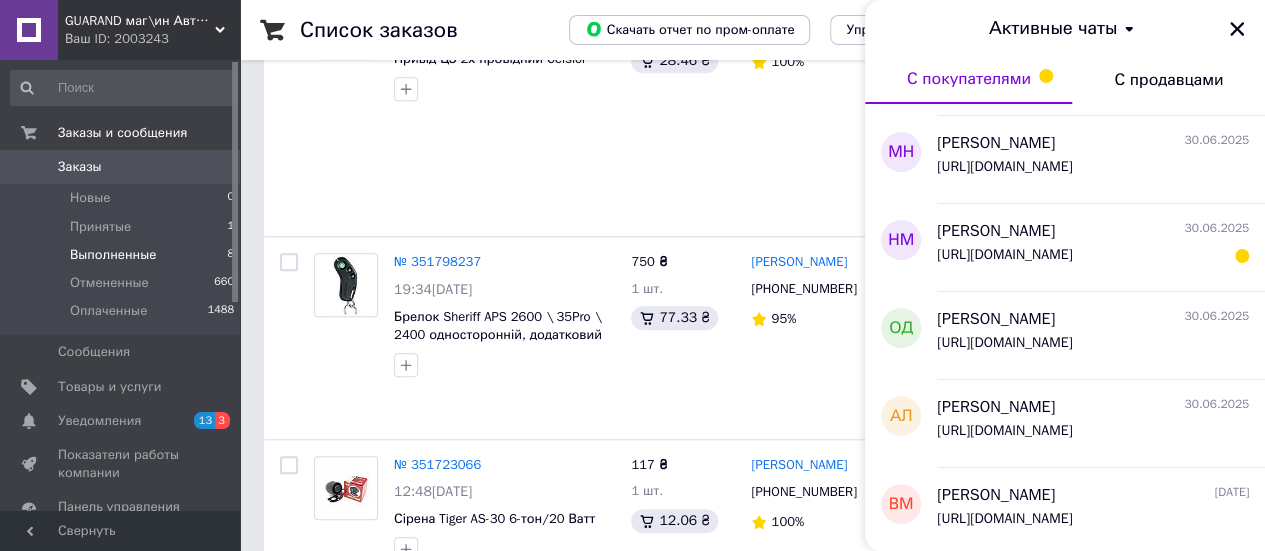 scroll, scrollTop: 1100, scrollLeft: 0, axis: vertical 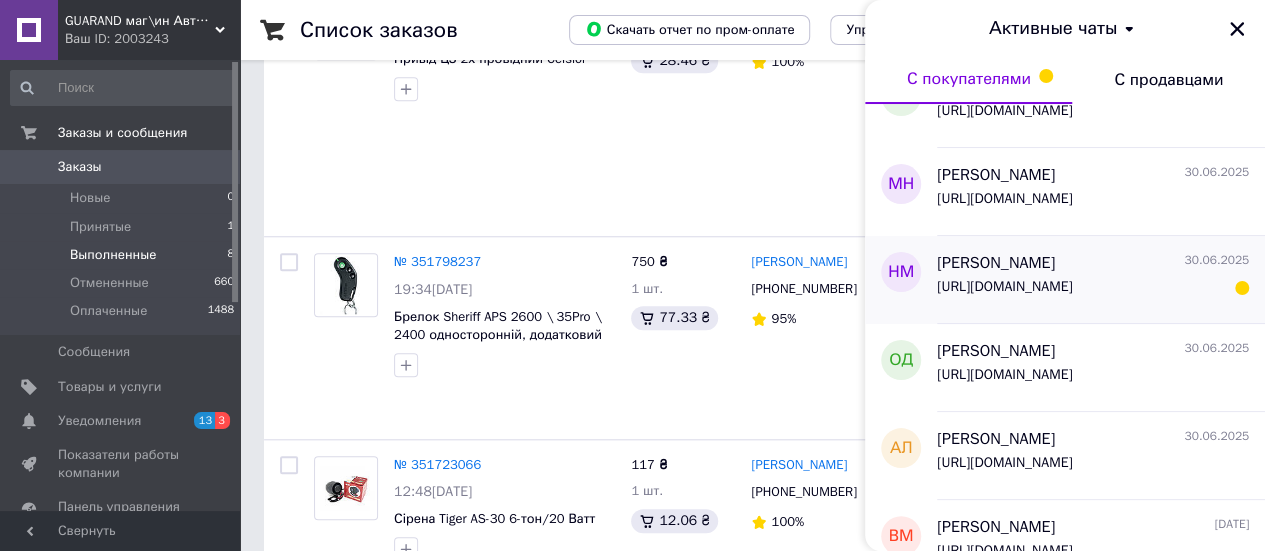 click on "[PERSON_NAME]" at bounding box center [996, 263] 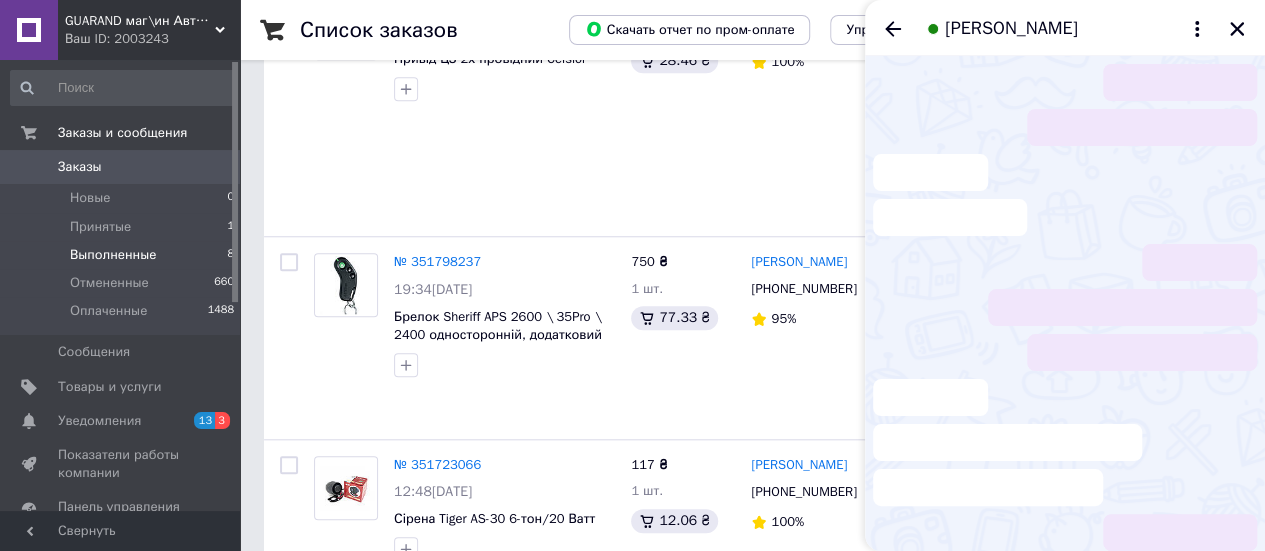 scroll, scrollTop: 242, scrollLeft: 0, axis: vertical 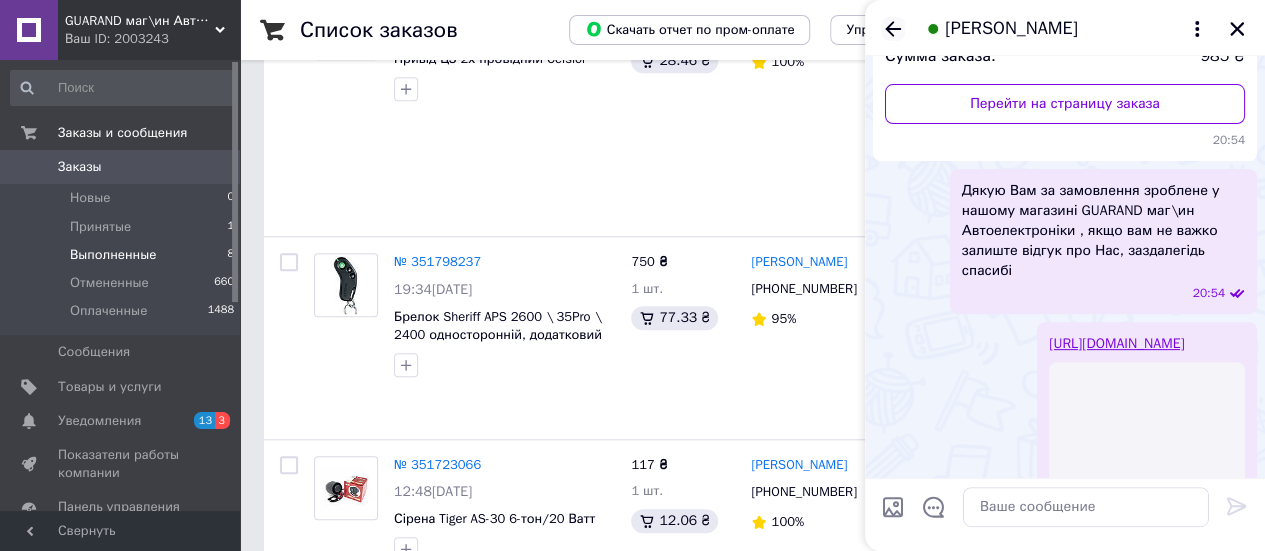 click 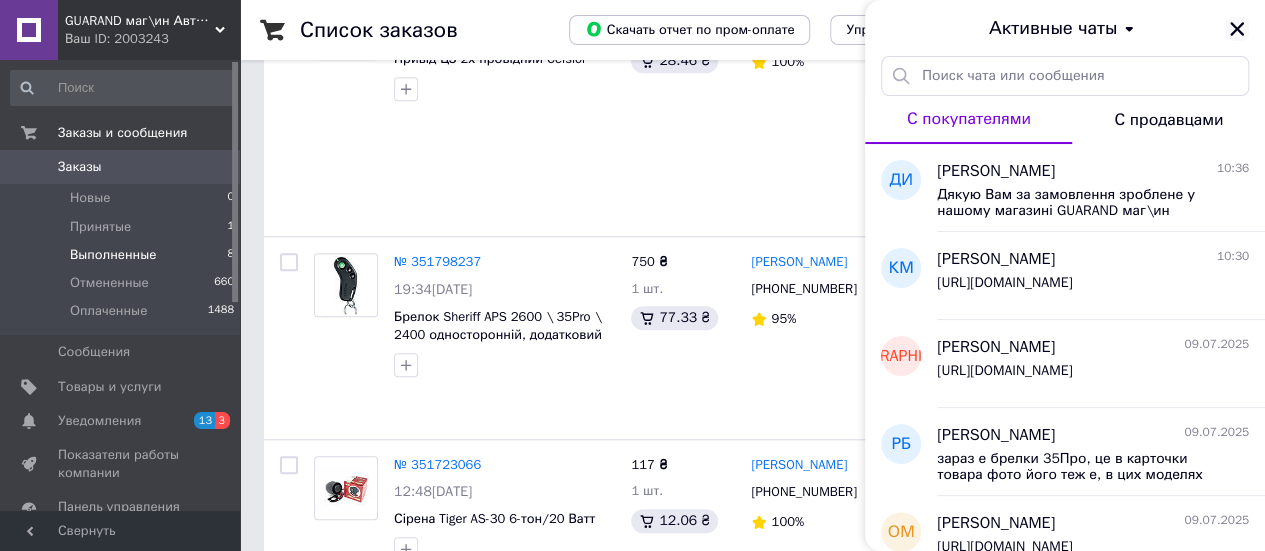 click 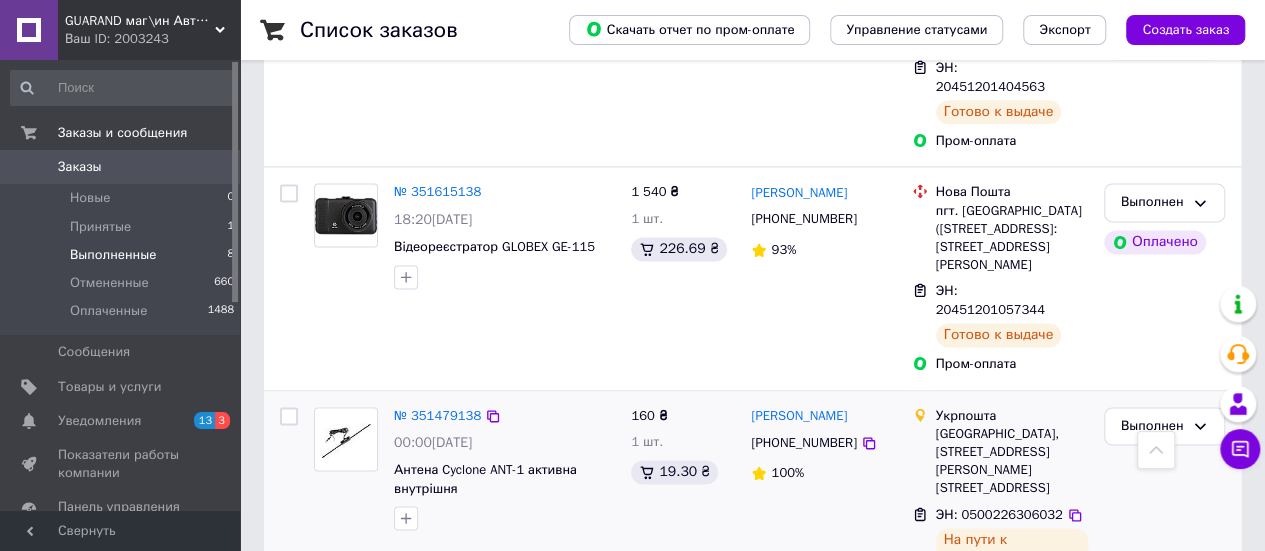 scroll, scrollTop: 1568, scrollLeft: 0, axis: vertical 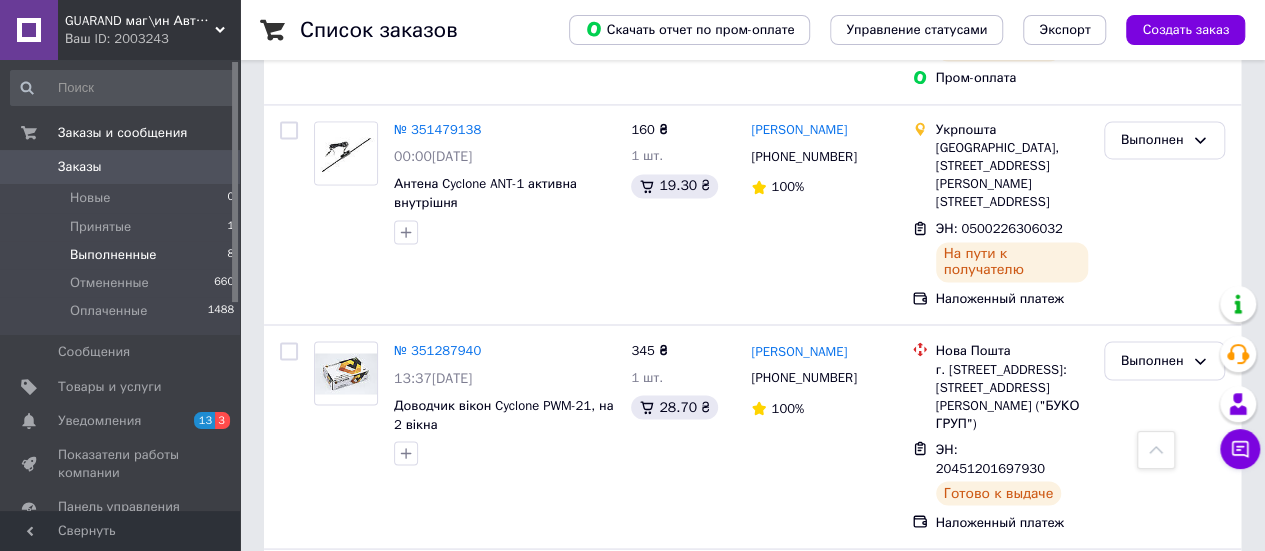 click on "Выполненные 8" at bounding box center (123, 255) 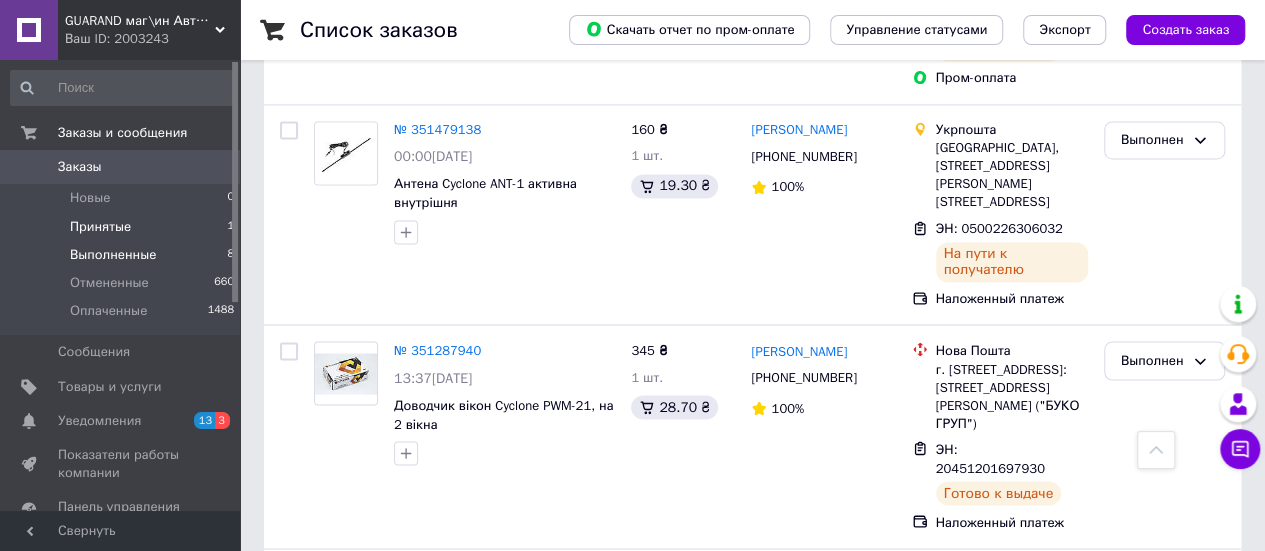 click on "Принятые" at bounding box center (100, 227) 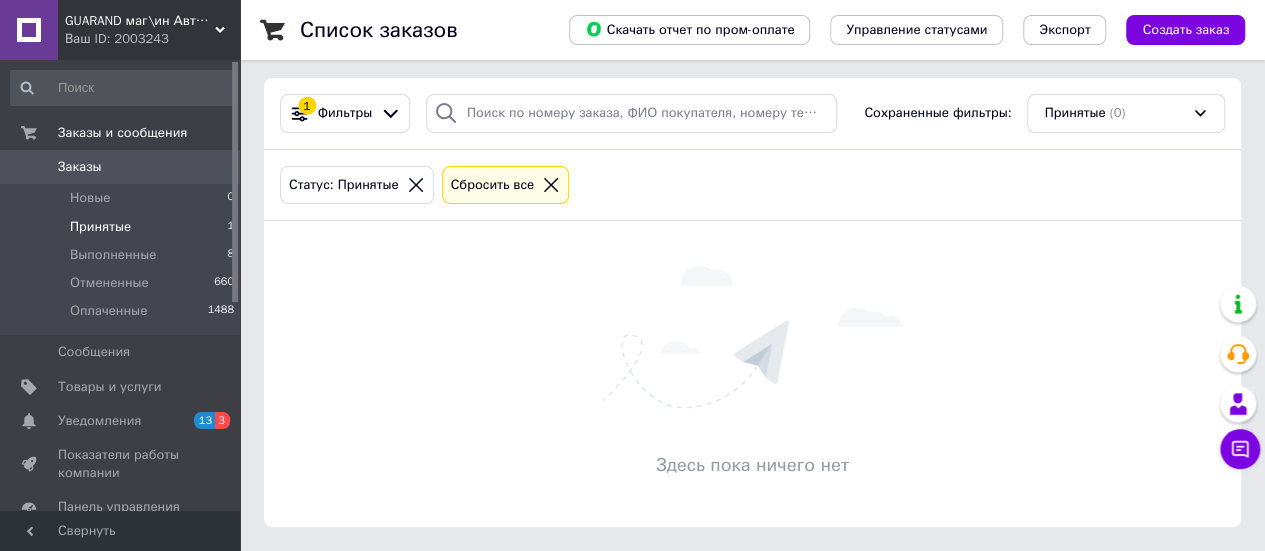 scroll, scrollTop: 0, scrollLeft: 0, axis: both 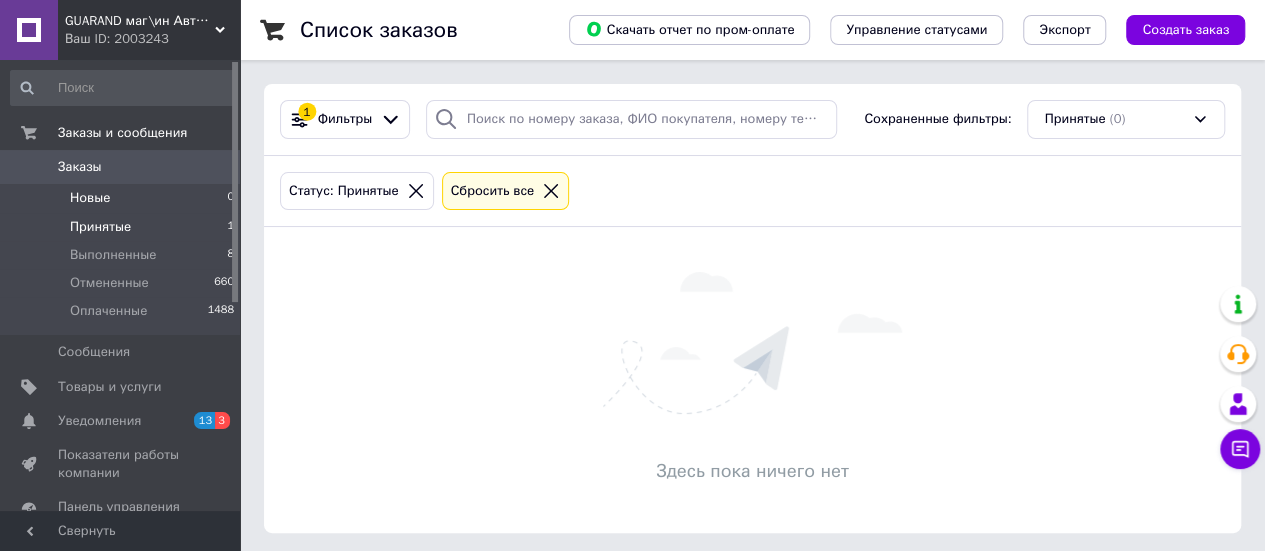 click on "Новые 0" at bounding box center [123, 198] 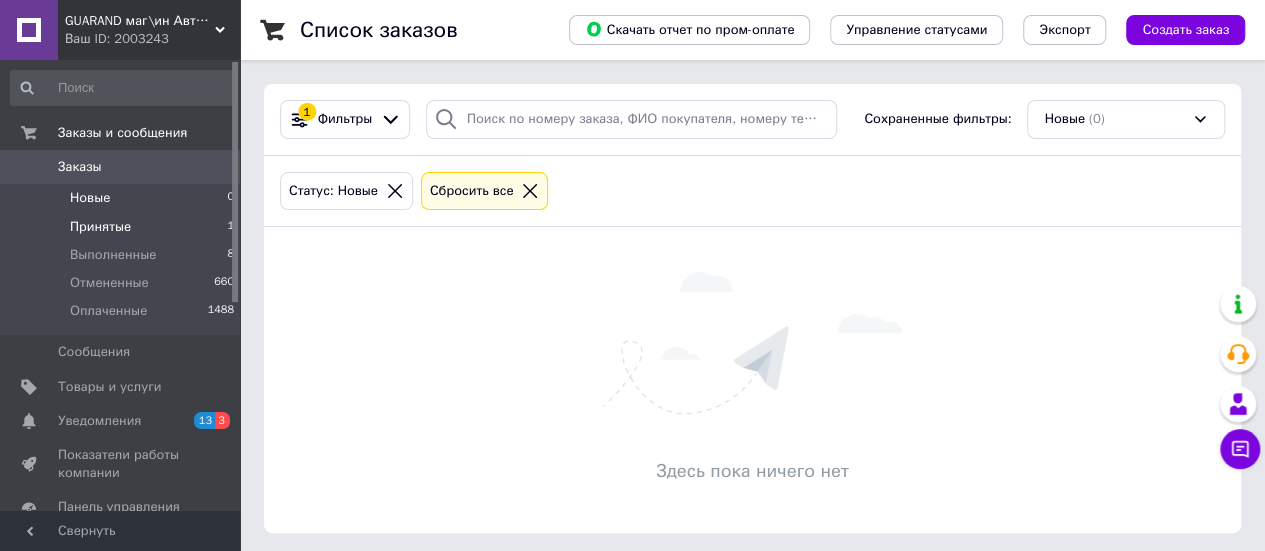 click on "Принятые 1" at bounding box center [123, 227] 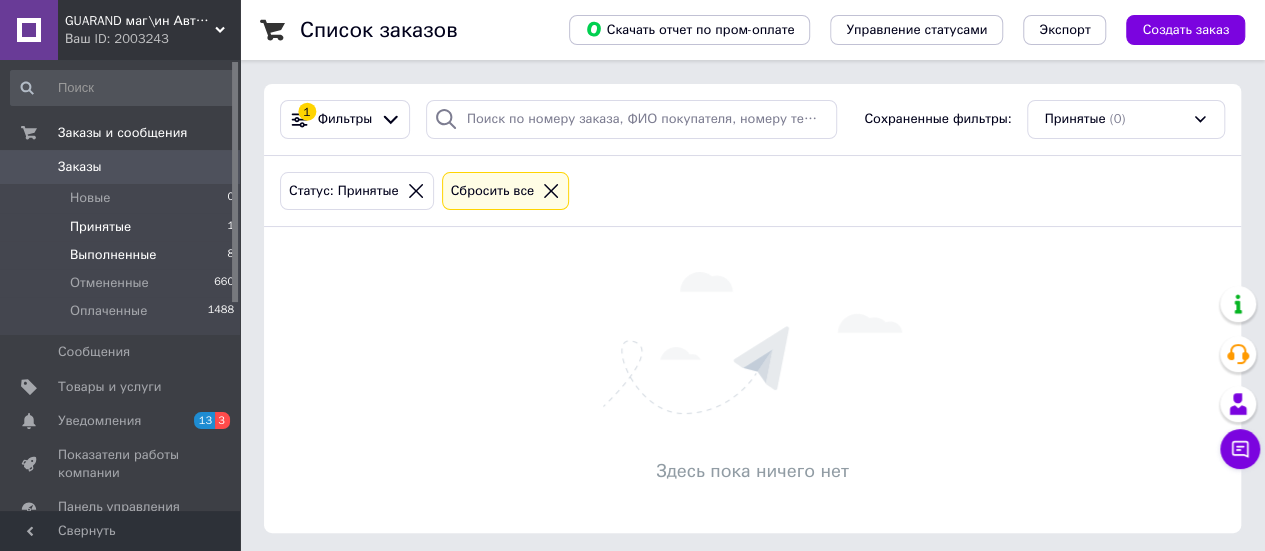 click on "Выполненные" at bounding box center [113, 255] 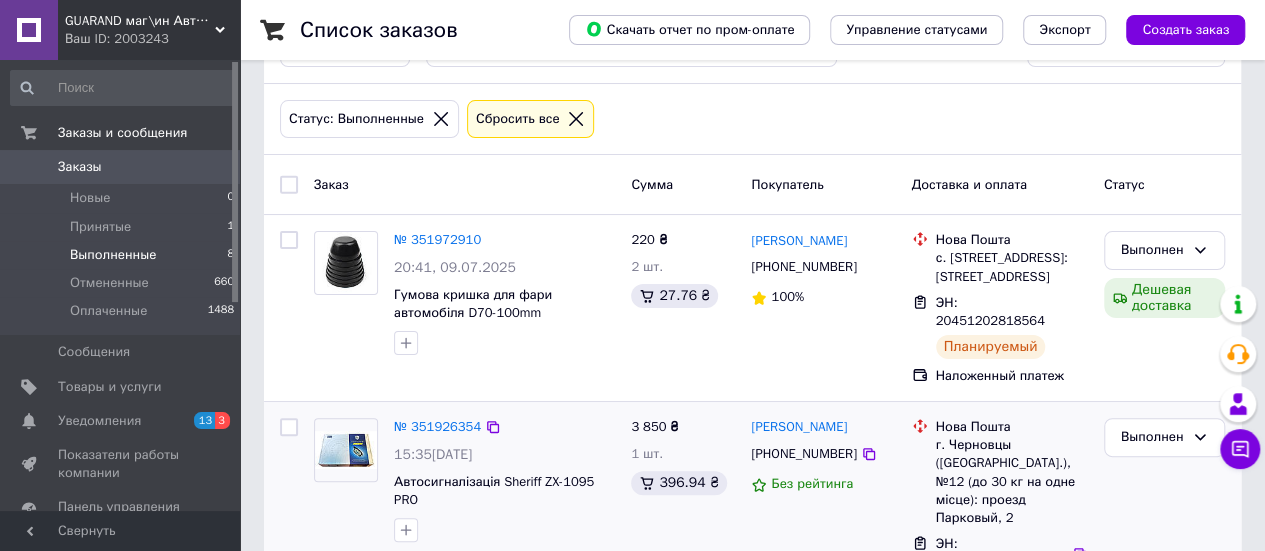 scroll, scrollTop: 0, scrollLeft: 0, axis: both 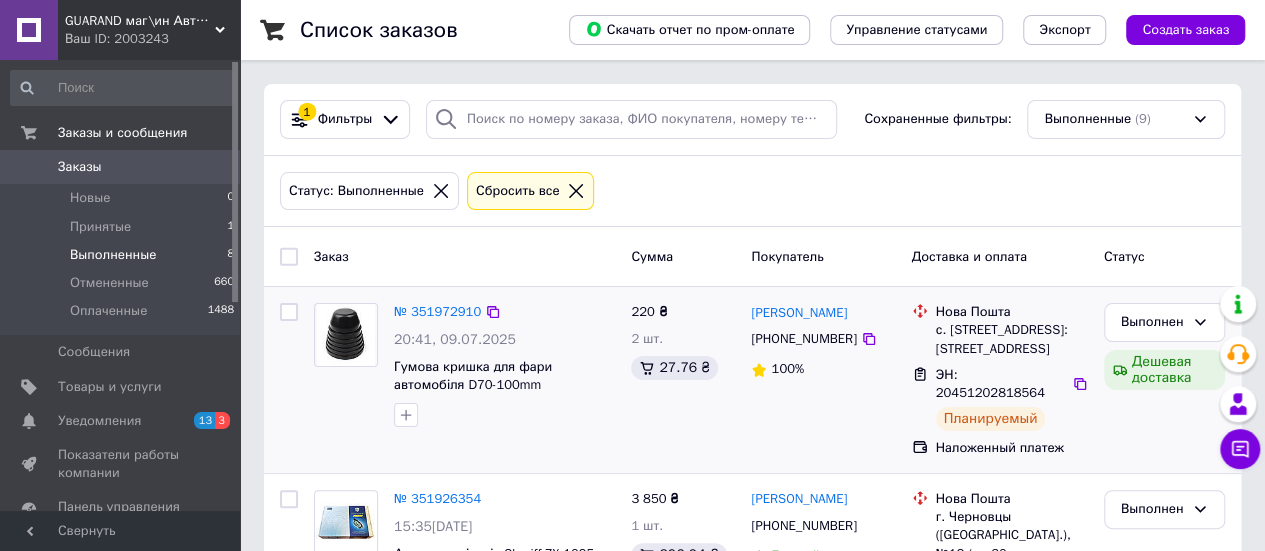 drag, startPoint x: 1028, startPoint y: 345, endPoint x: 976, endPoint y: 338, distance: 52.46904 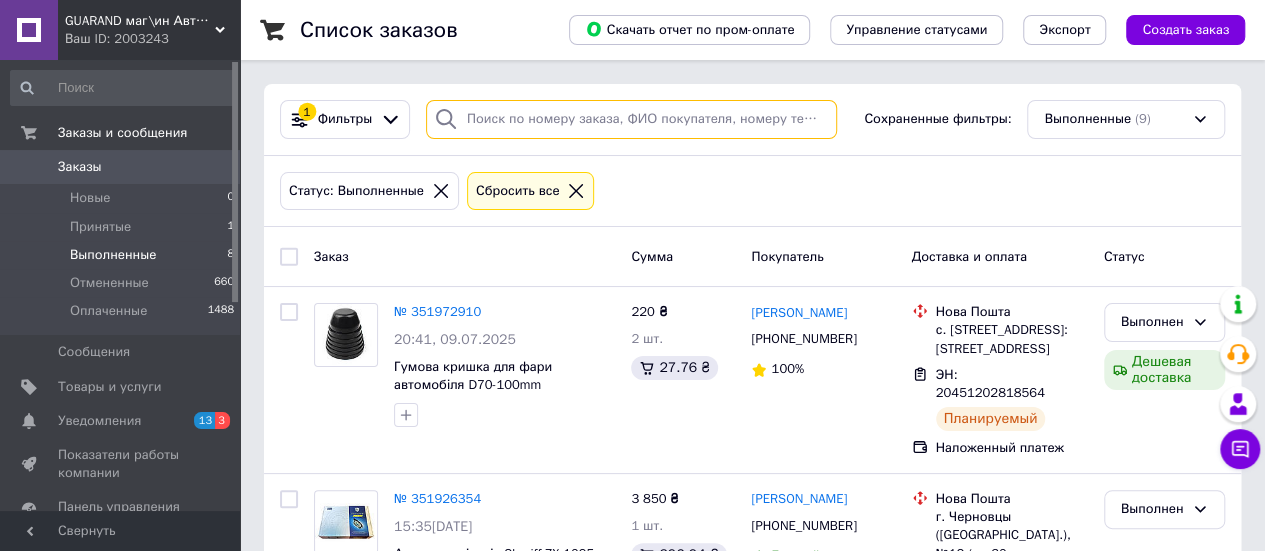 drag, startPoint x: 976, startPoint y: 338, endPoint x: 664, endPoint y: 102, distance: 391.20328 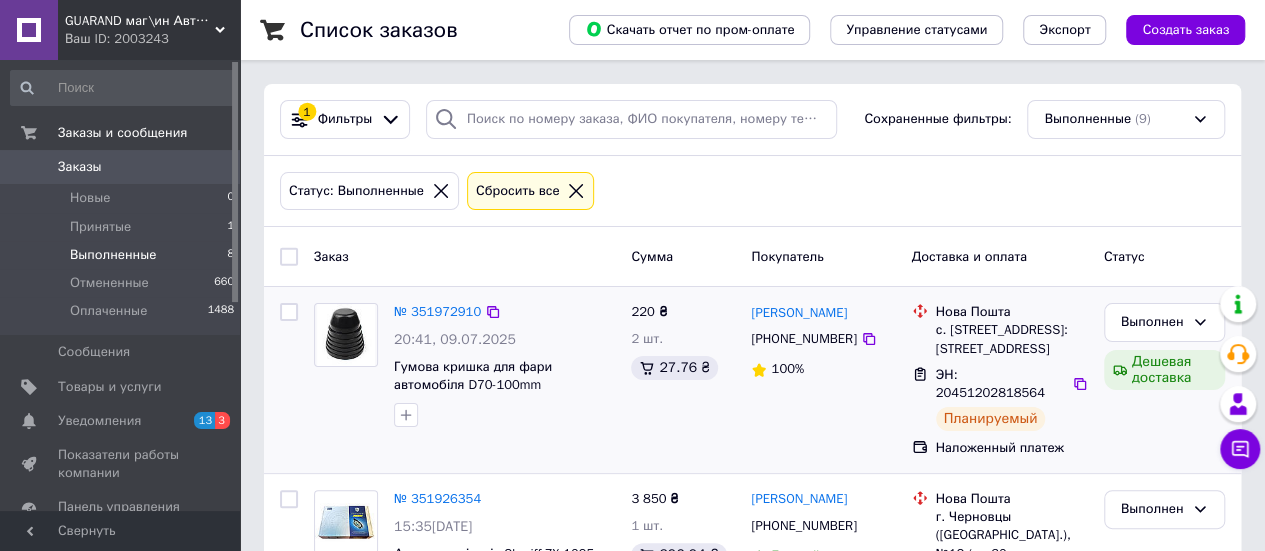 drag, startPoint x: 1038, startPoint y: 345, endPoint x: 956, endPoint y: 340, distance: 82.1523 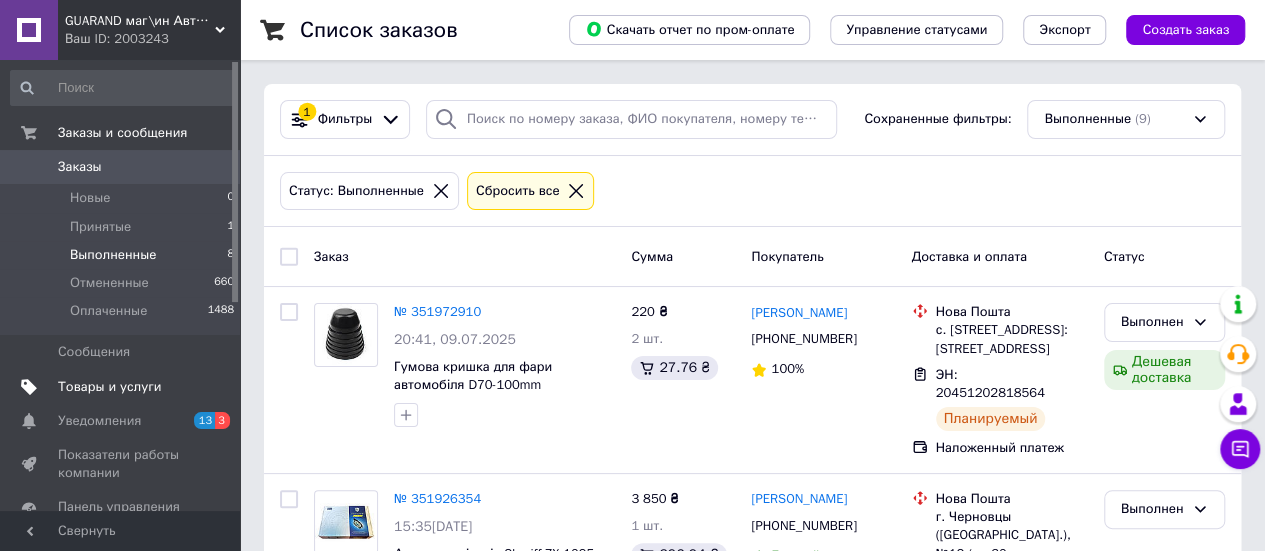 click on "Товары и услуги" at bounding box center [110, 387] 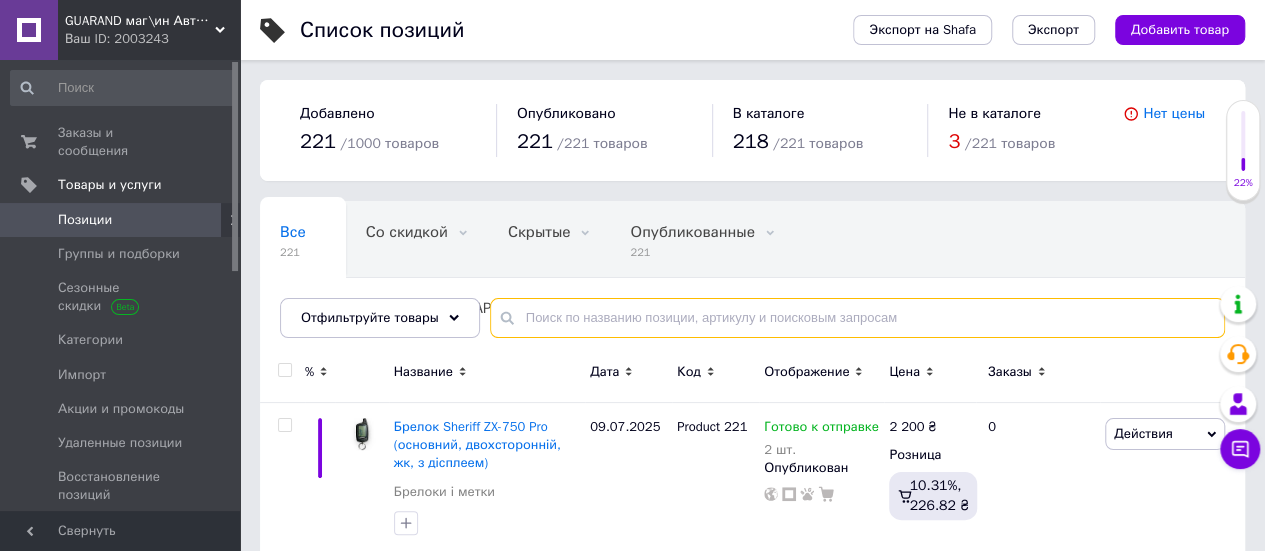 click at bounding box center (857, 318) 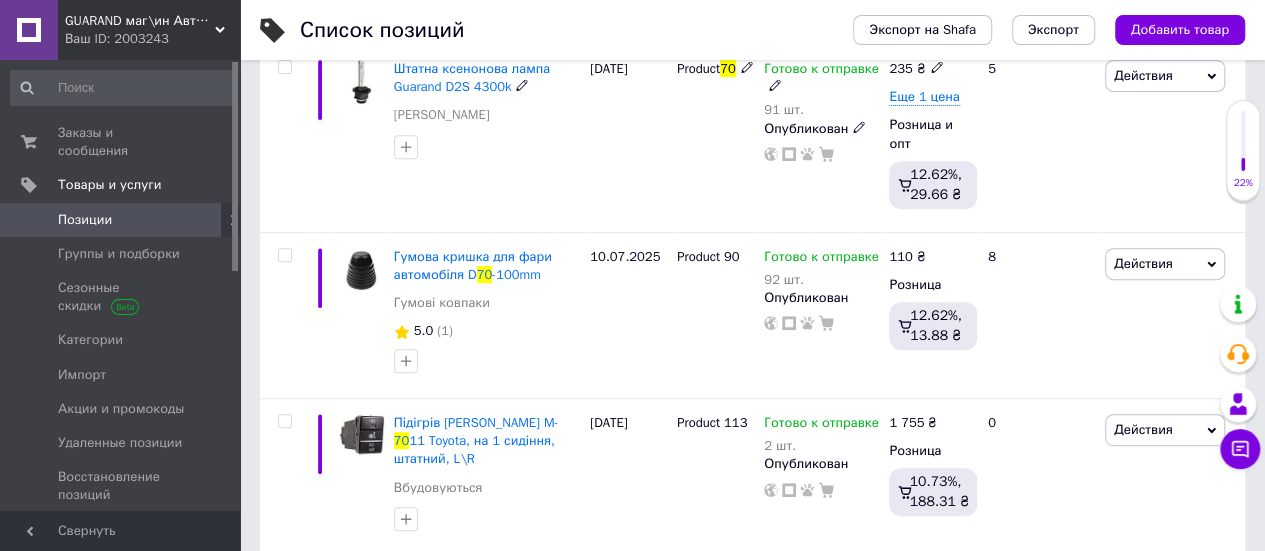 scroll, scrollTop: 400, scrollLeft: 0, axis: vertical 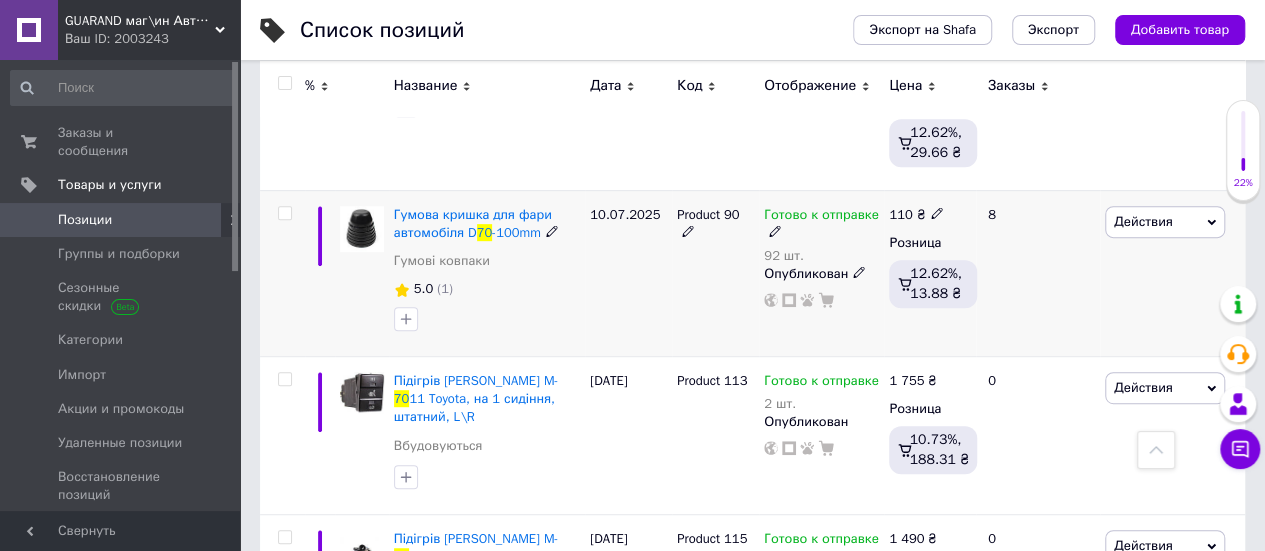 type on "70" 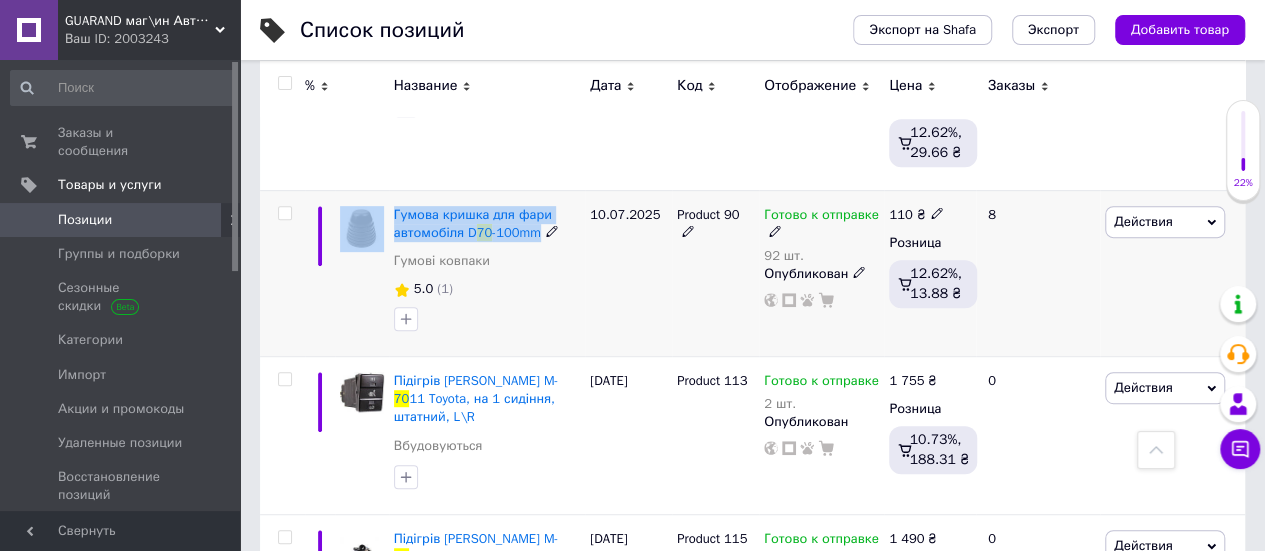 drag, startPoint x: 388, startPoint y: 203, endPoint x: 558, endPoint y: 235, distance: 172.98555 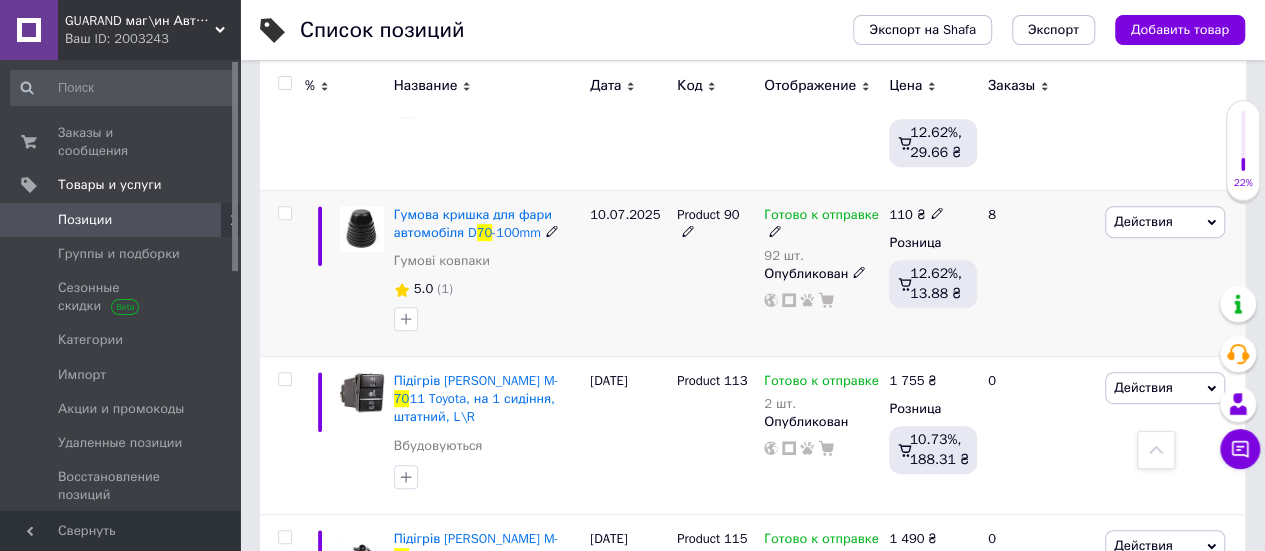 click on "5.0 (1)" at bounding box center [487, 289] 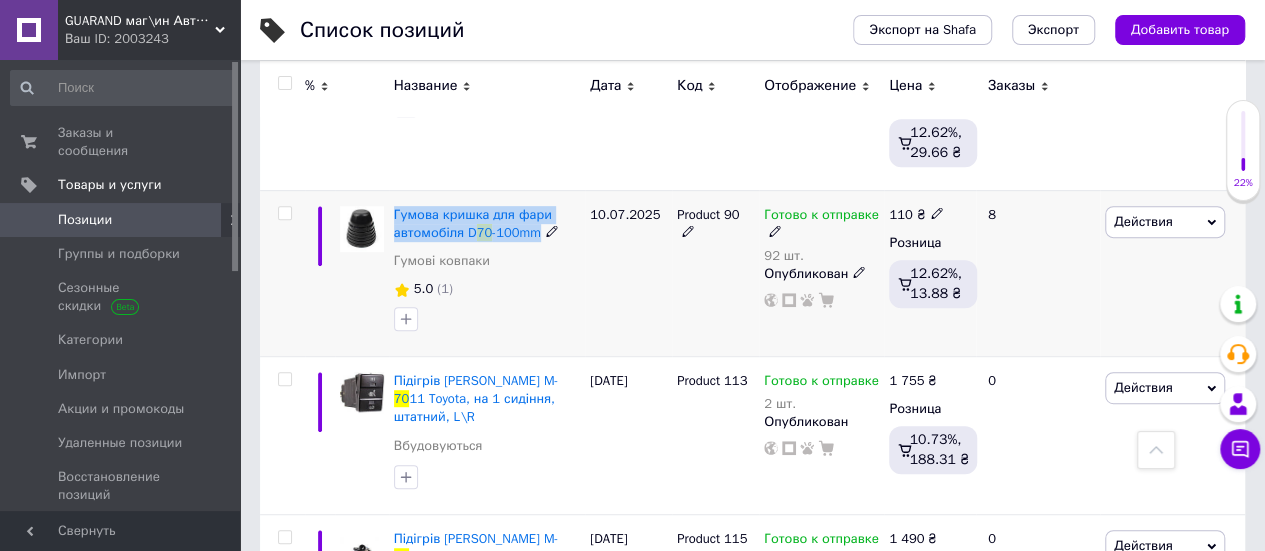drag, startPoint x: 395, startPoint y: 197, endPoint x: 549, endPoint y: 237, distance: 159.11003 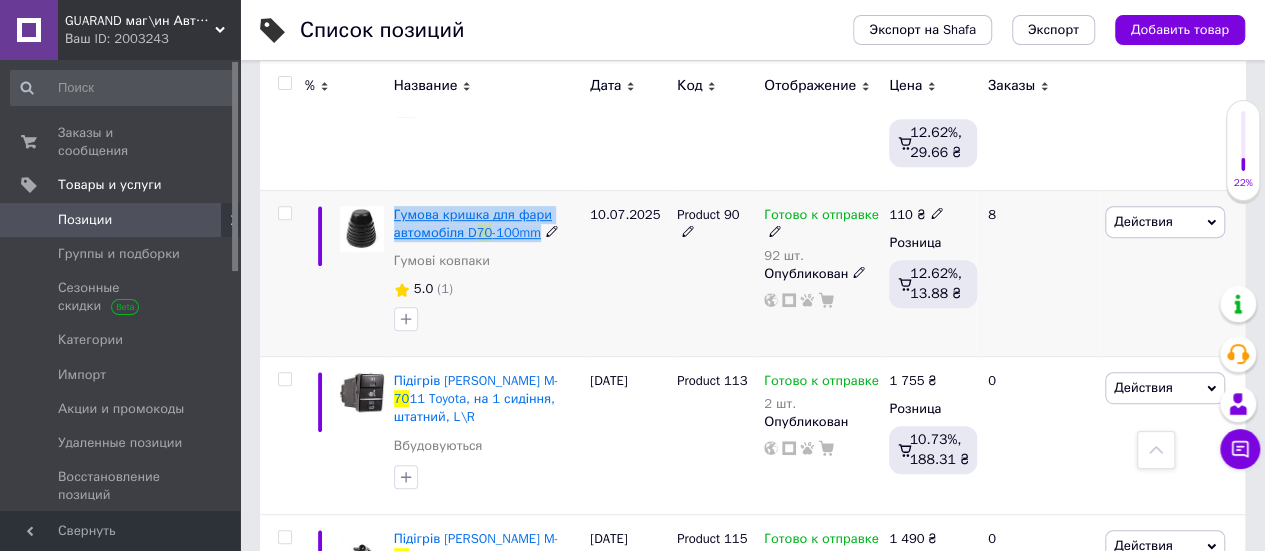 copy on "Гумова кришка для фари автомобіля D 70 -100mm" 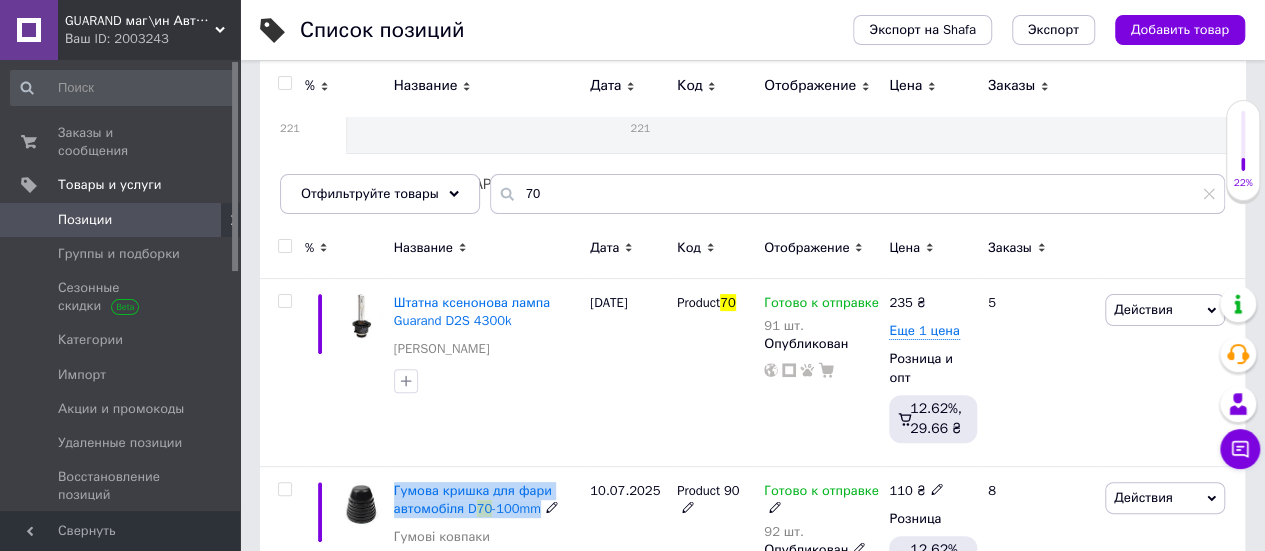 scroll, scrollTop: 0, scrollLeft: 0, axis: both 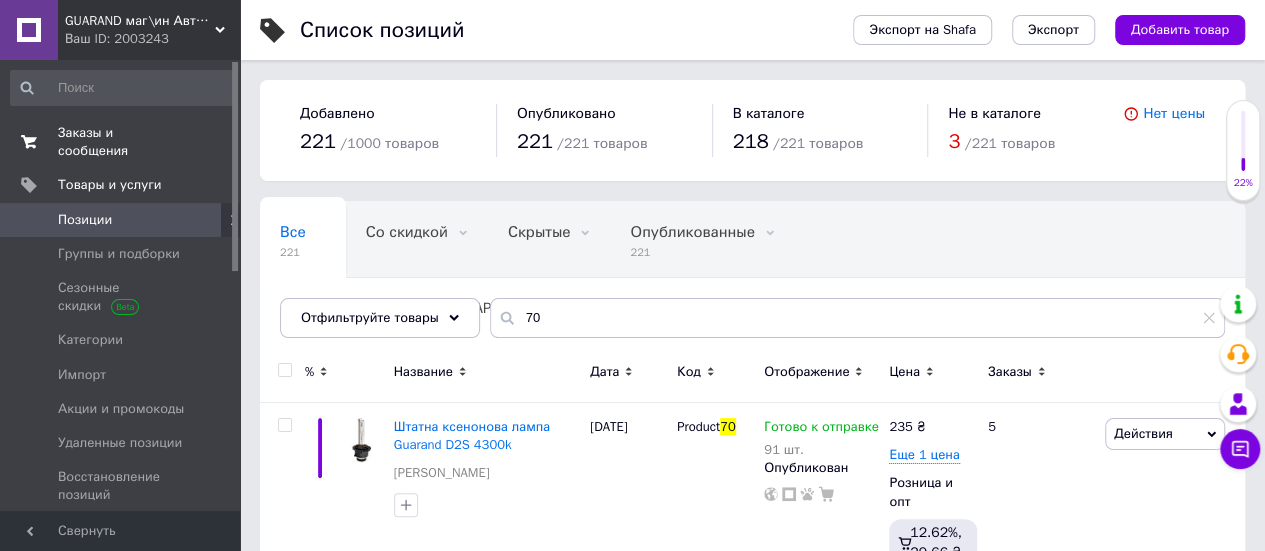 click on "Заказы и сообщения" at bounding box center [121, 142] 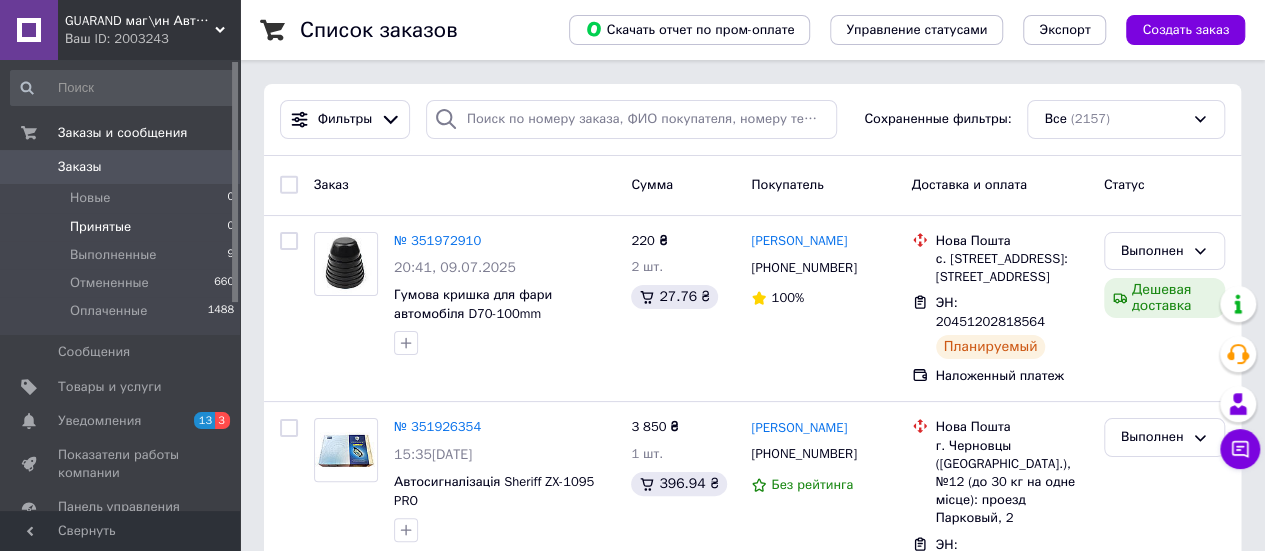 click on "Принятые" at bounding box center [100, 227] 